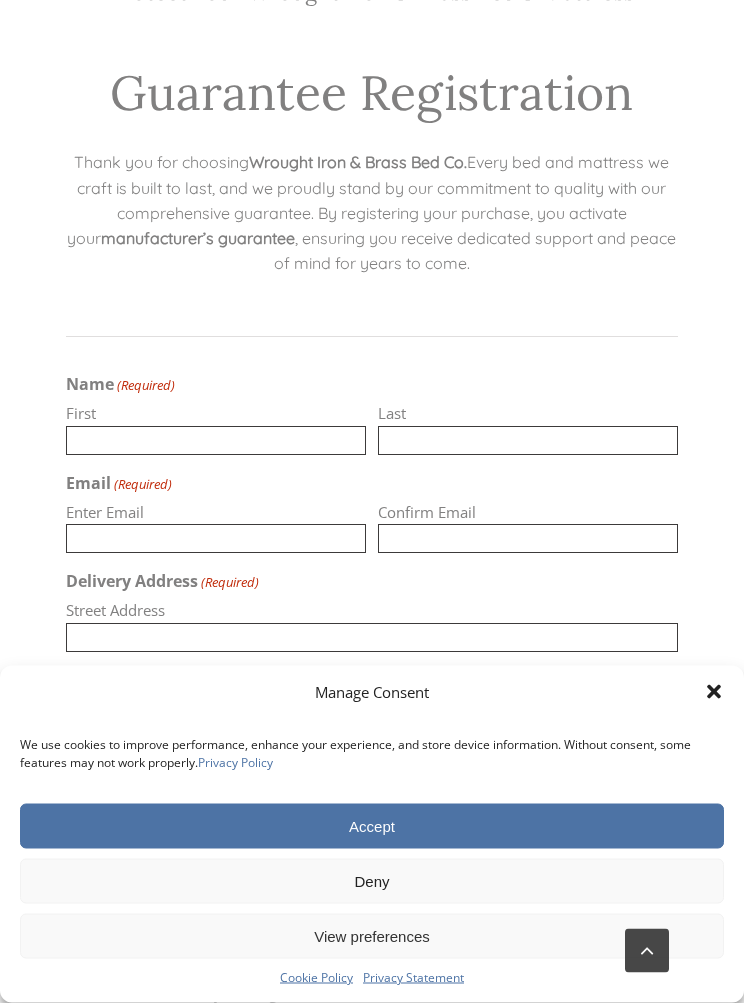 scroll, scrollTop: 512, scrollLeft: 0, axis: vertical 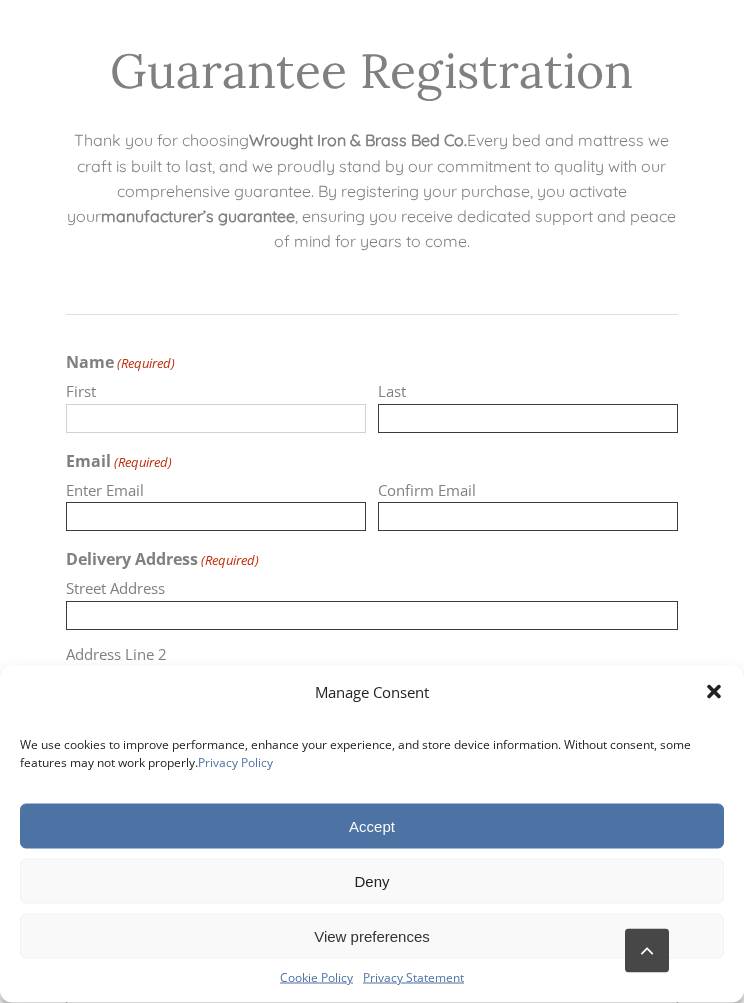 click on "First" at bounding box center (216, 419) 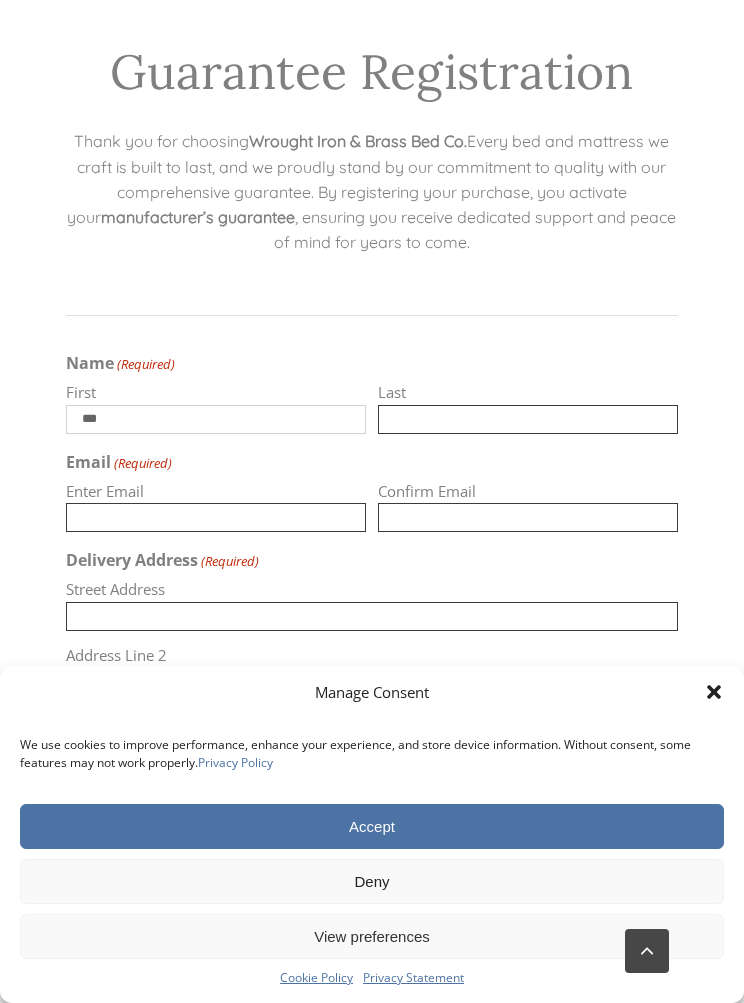 type on "***" 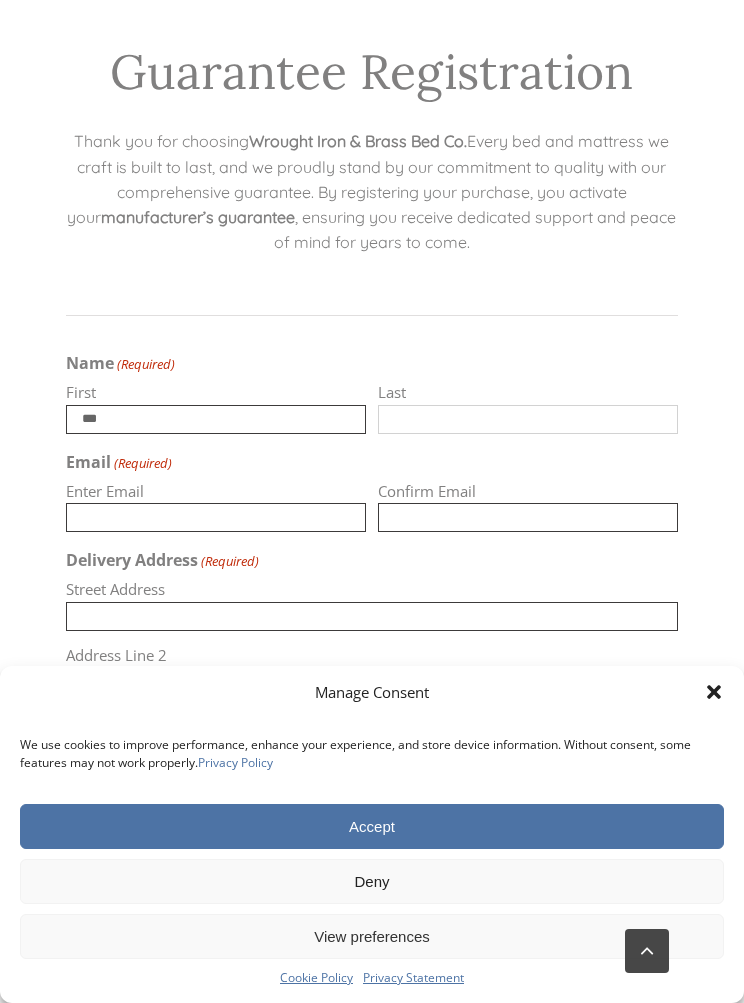 click on "Last" at bounding box center (528, 419) 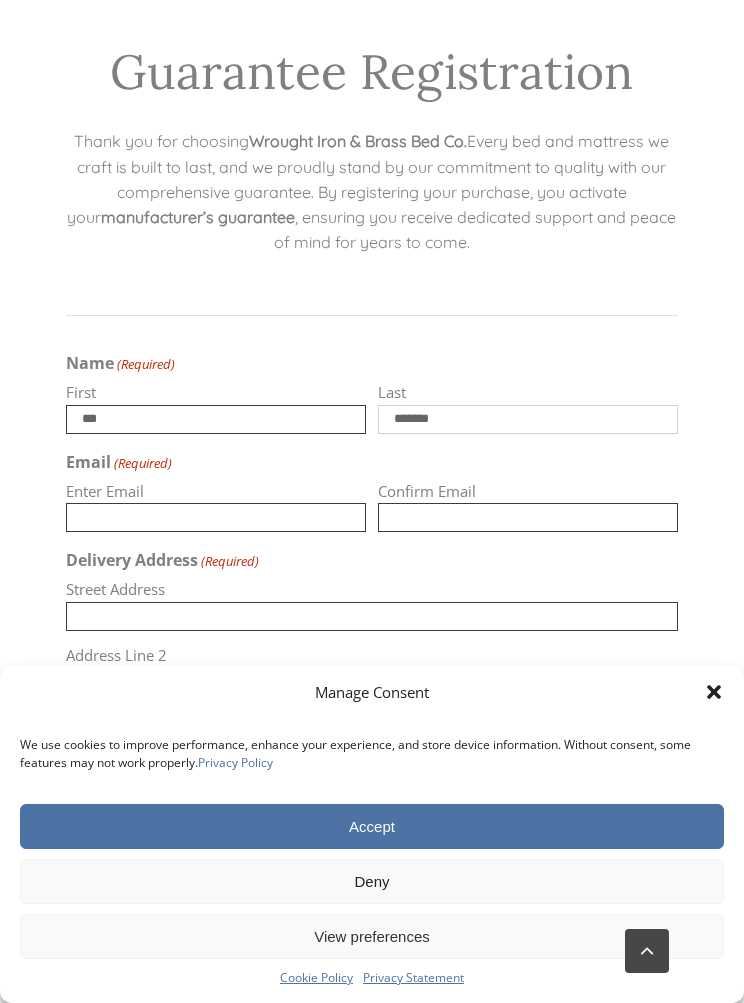 type on "******" 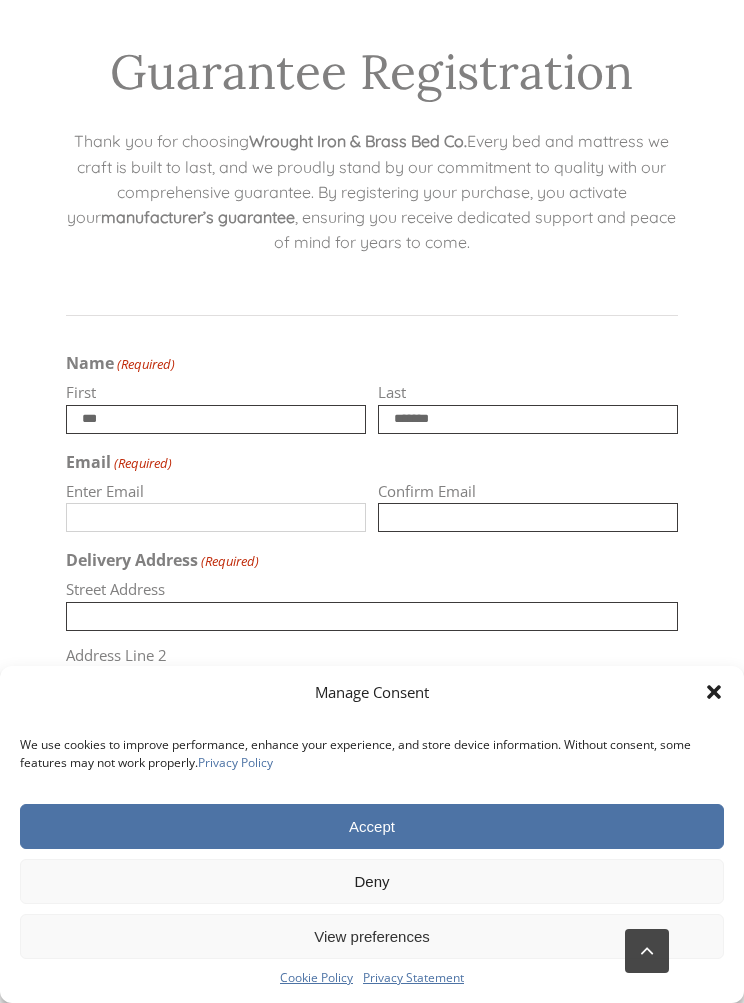 click on "Enter Email" at bounding box center (216, 517) 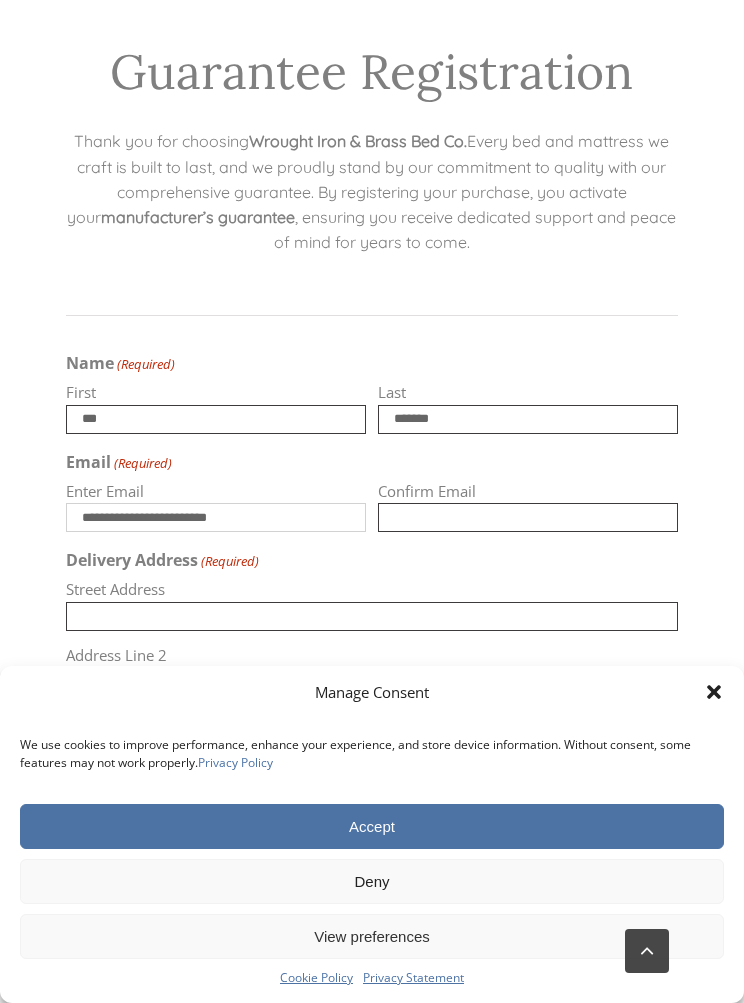 type on "**********" 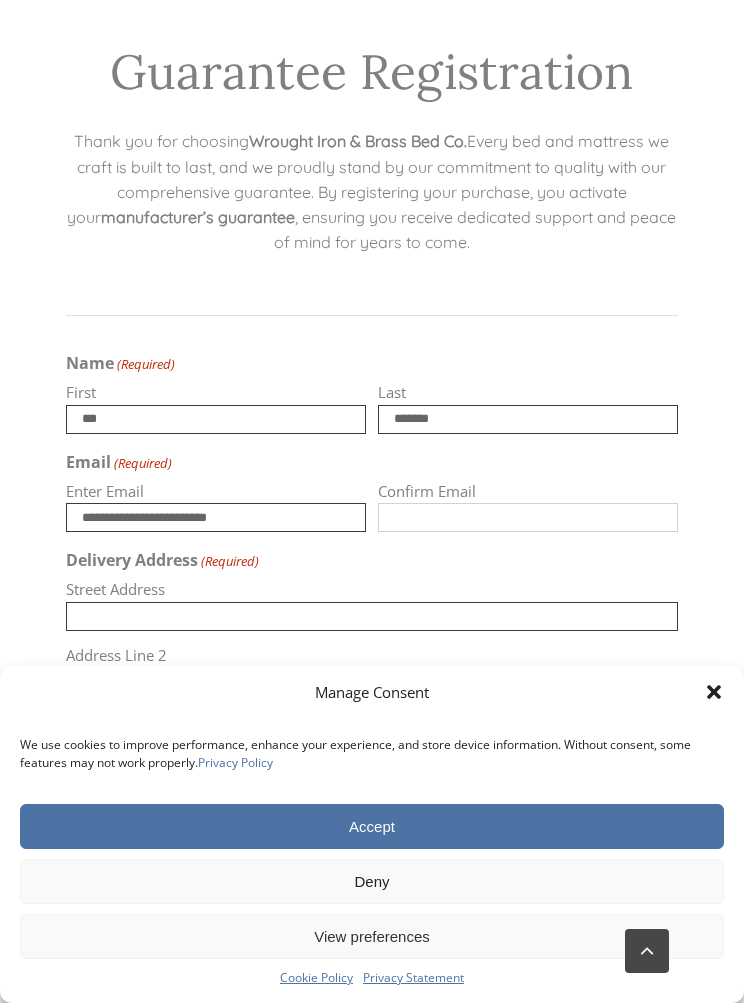 click on "Confirm Email" at bounding box center [528, 517] 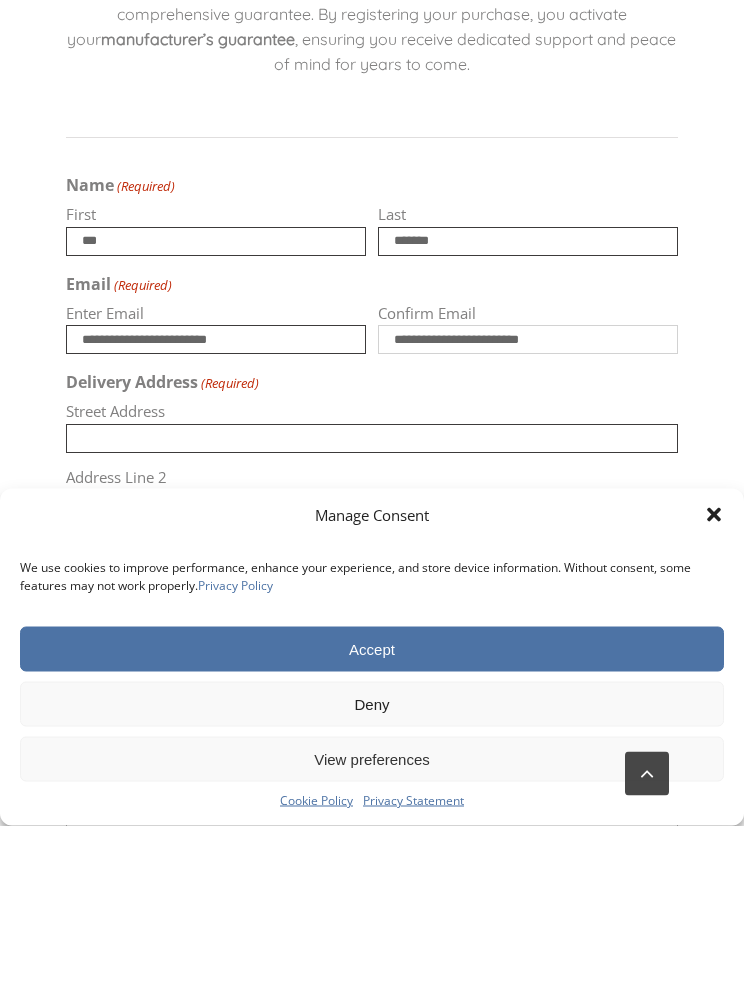 type on "**********" 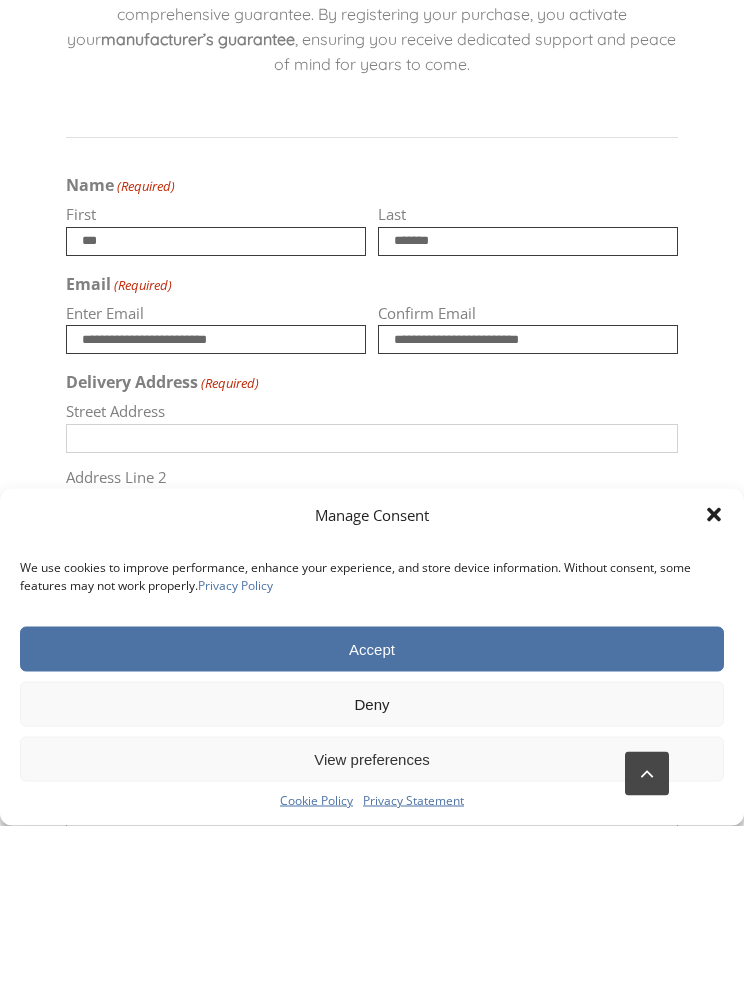 click on "Street Address" at bounding box center [372, 616] 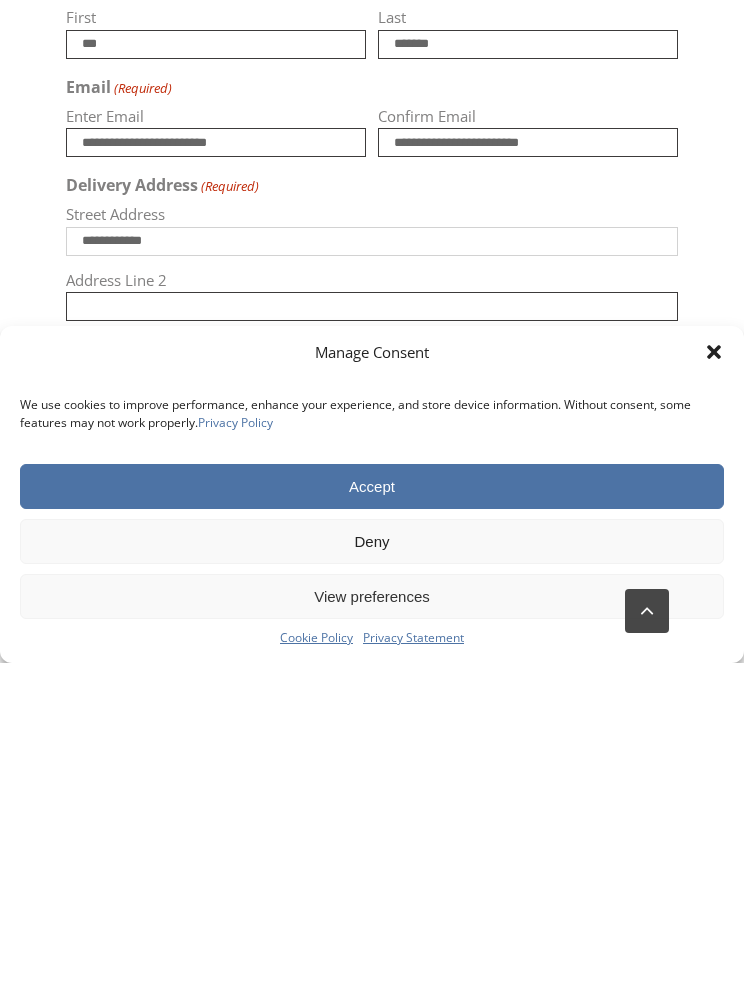 scroll, scrollTop: 547, scrollLeft: 0, axis: vertical 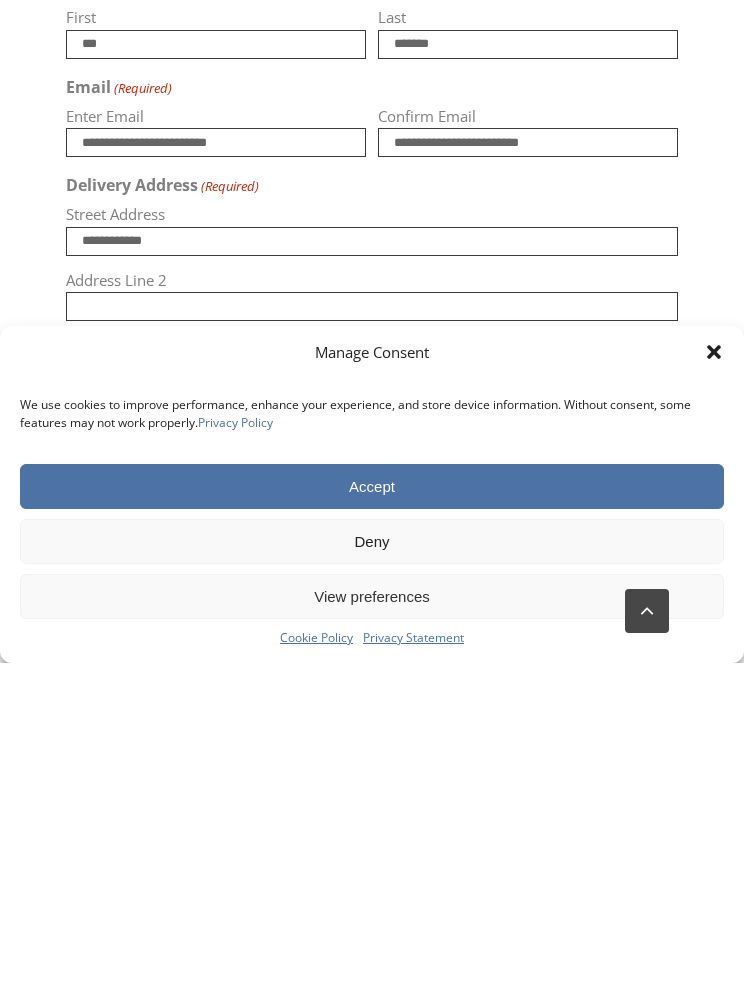 click on "City" at bounding box center (216, 712) 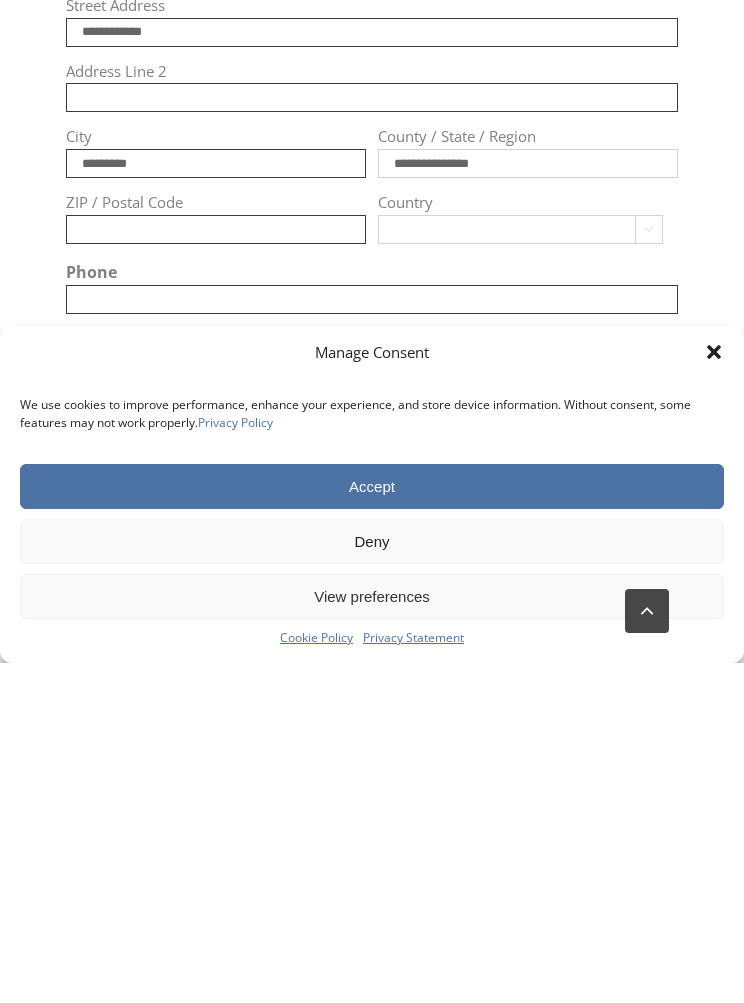 scroll, scrollTop: 765, scrollLeft: 0, axis: vertical 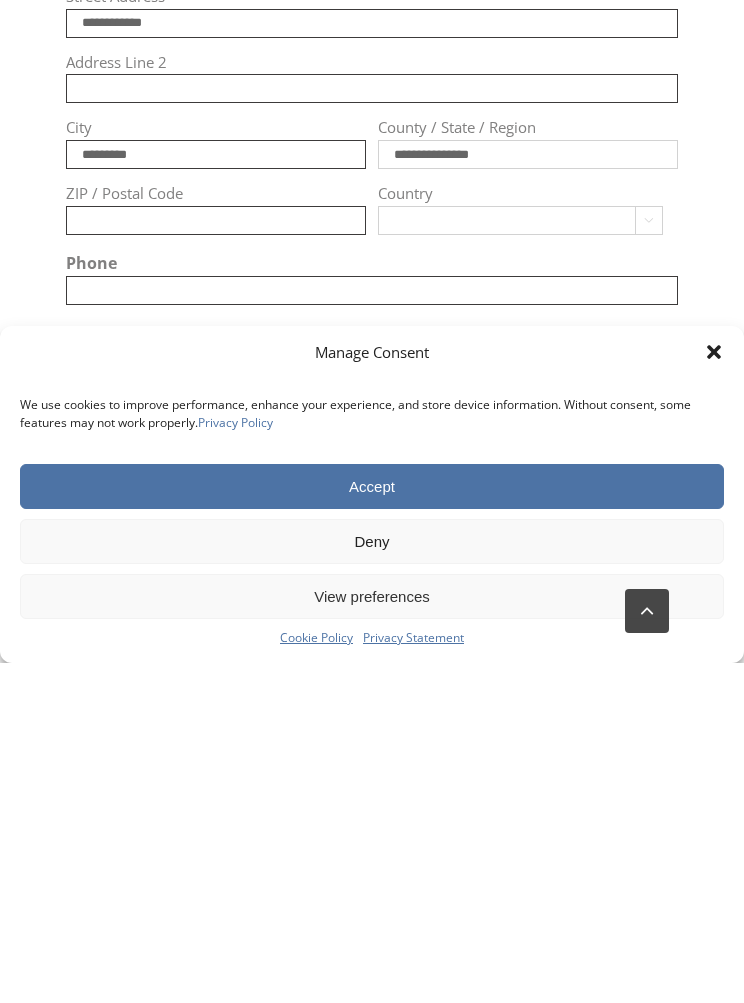 type on "**********" 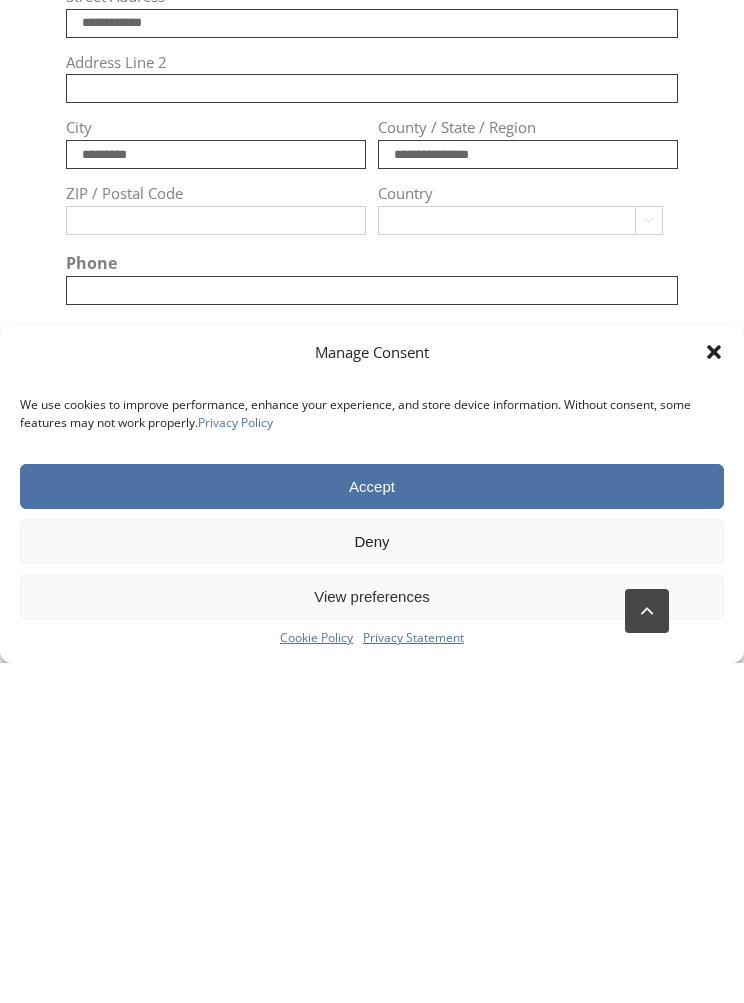 click on "ZIP / Postal Code" at bounding box center [216, 560] 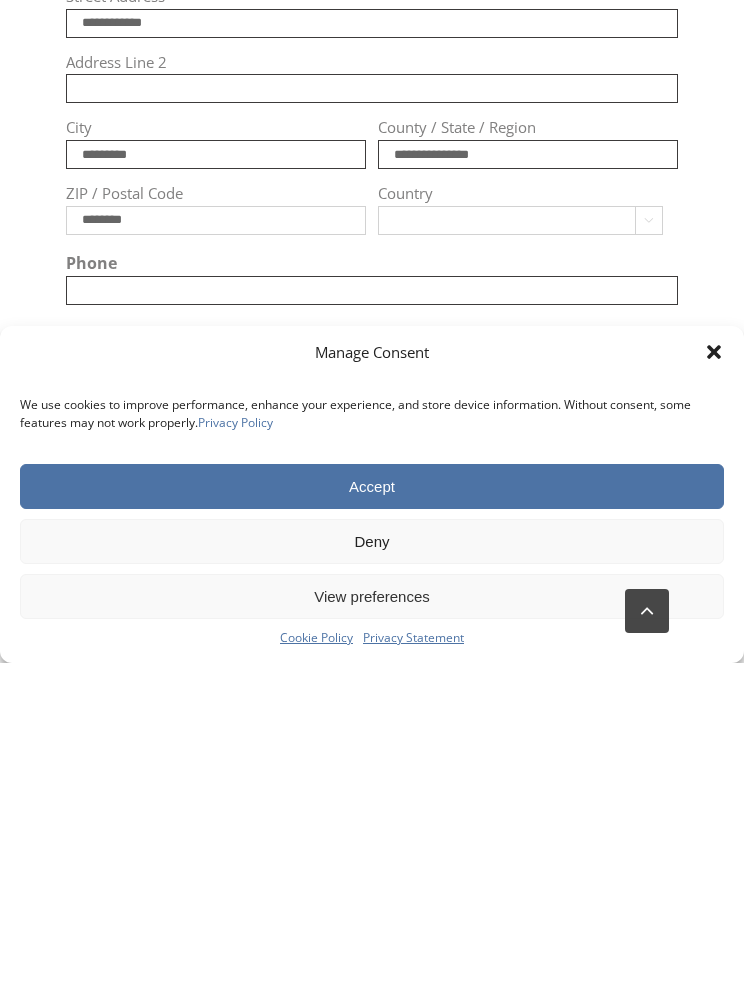 type on "********" 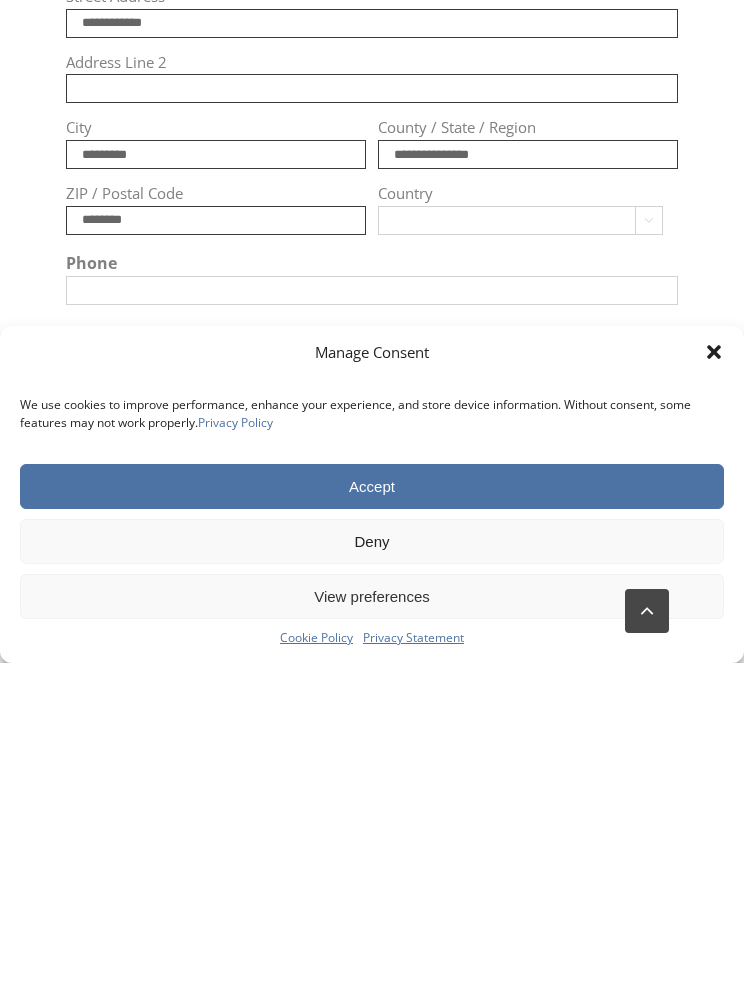 click on "Phone" at bounding box center [372, 630] 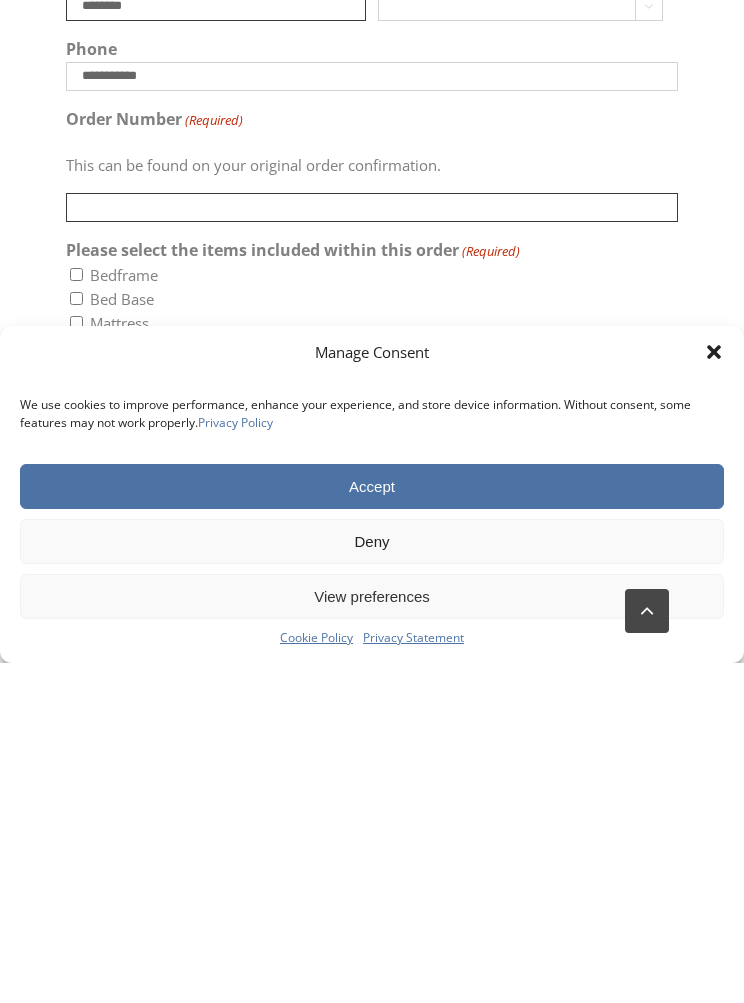 scroll, scrollTop: 983, scrollLeft: 0, axis: vertical 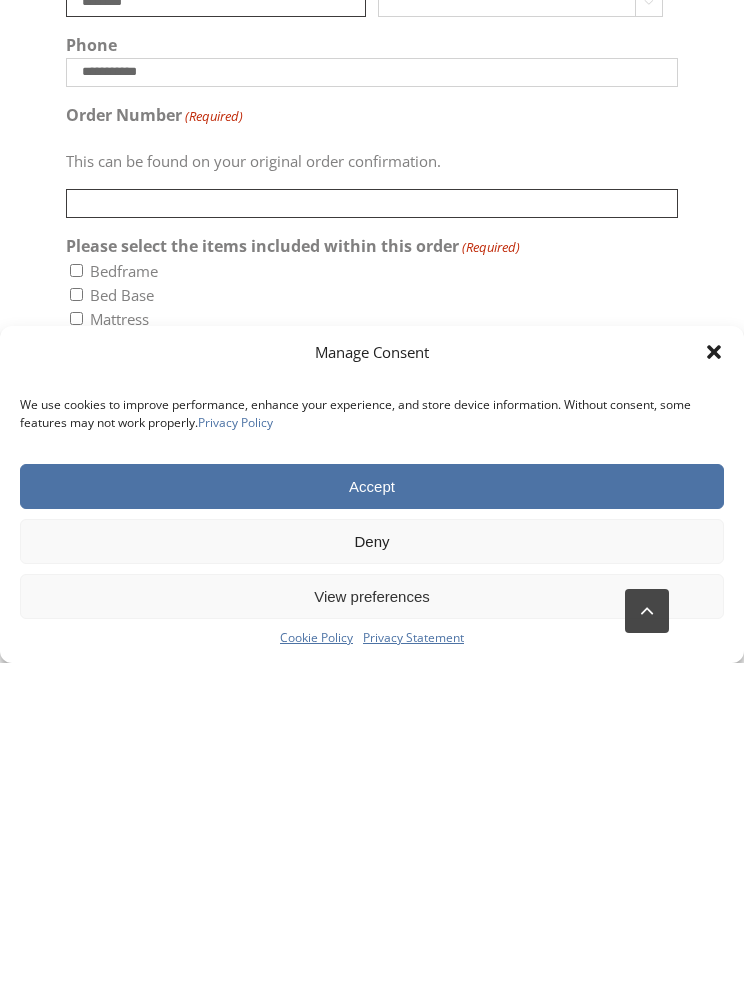 type on "**********" 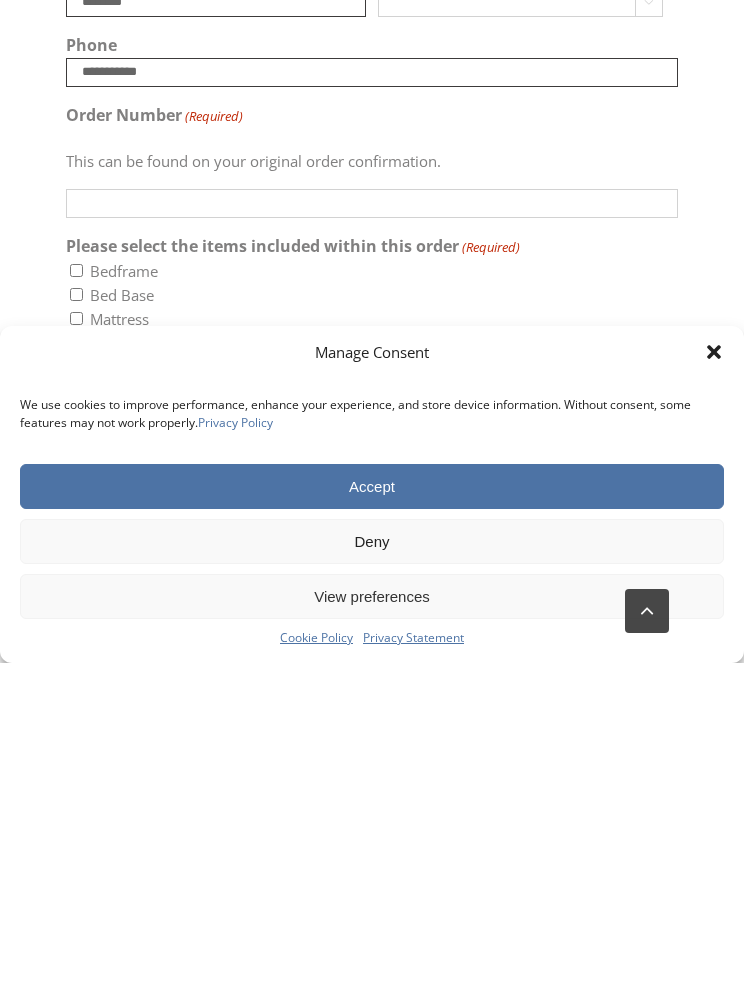 click on "Order Number (Required)" at bounding box center [372, 543] 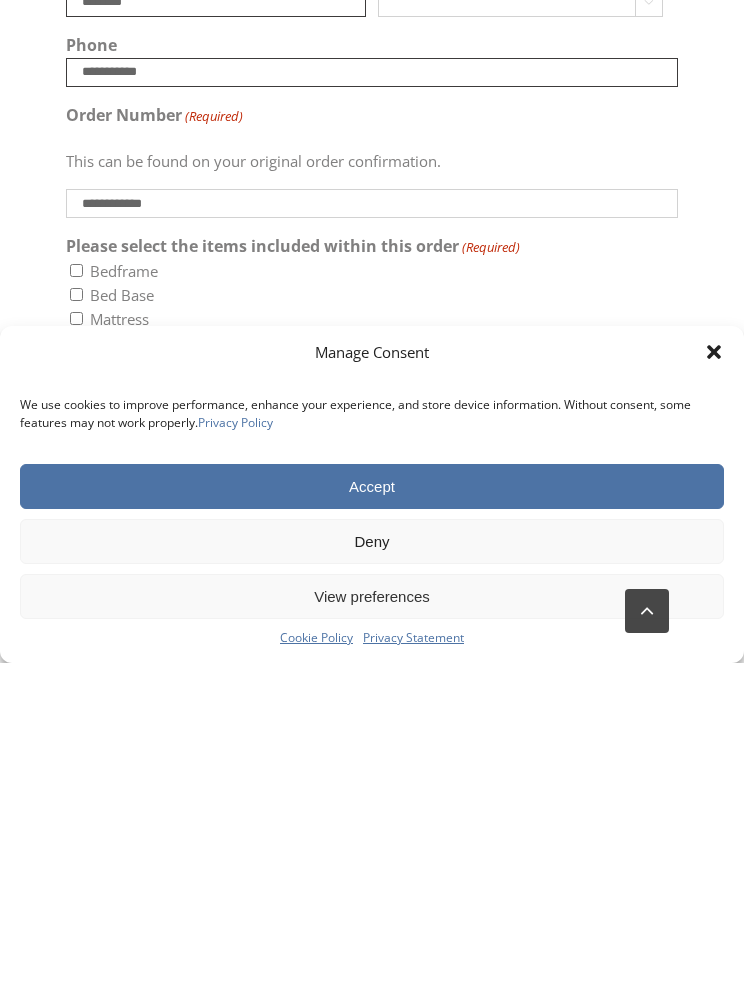type on "**********" 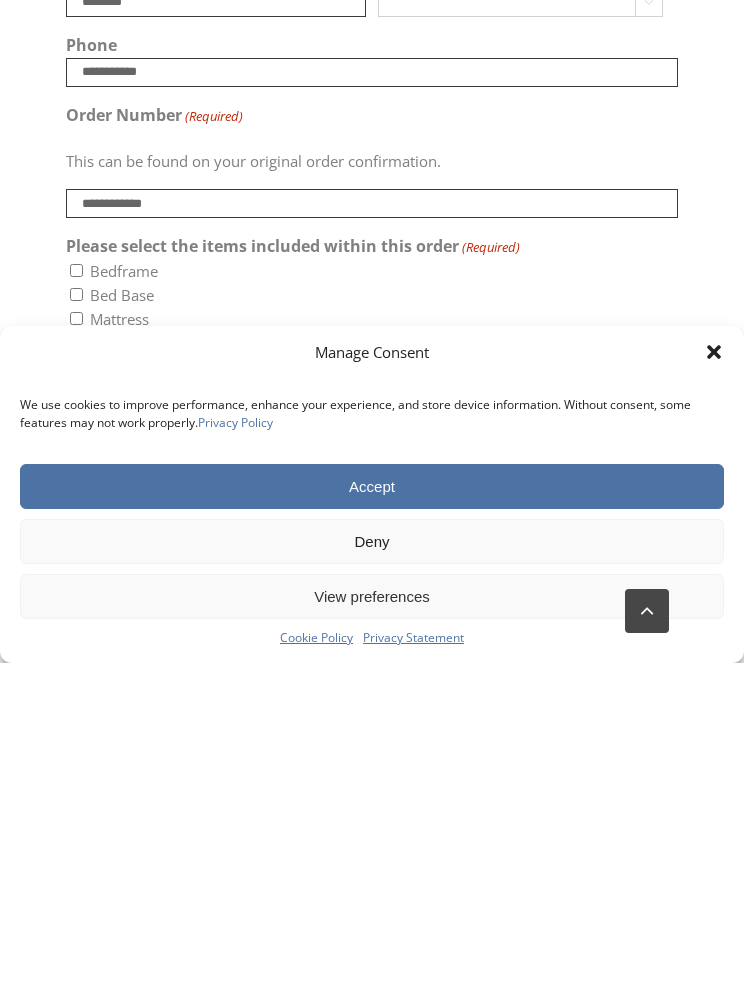 click on "Bedframe" at bounding box center [76, 610] 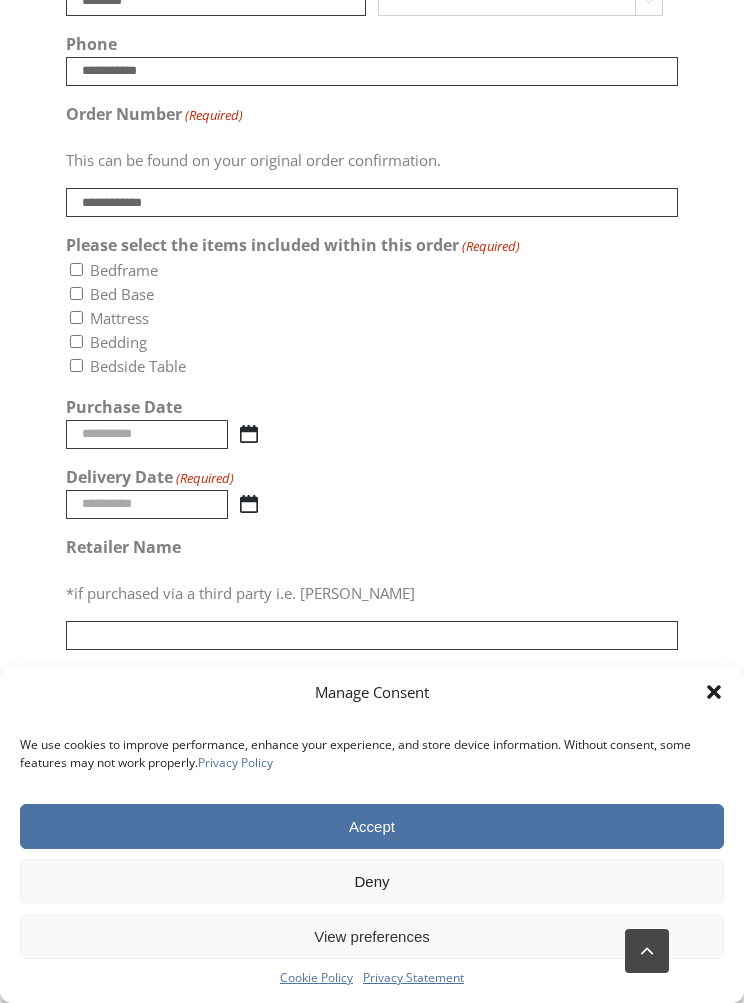 click on "Mattress" at bounding box center (76, 317) 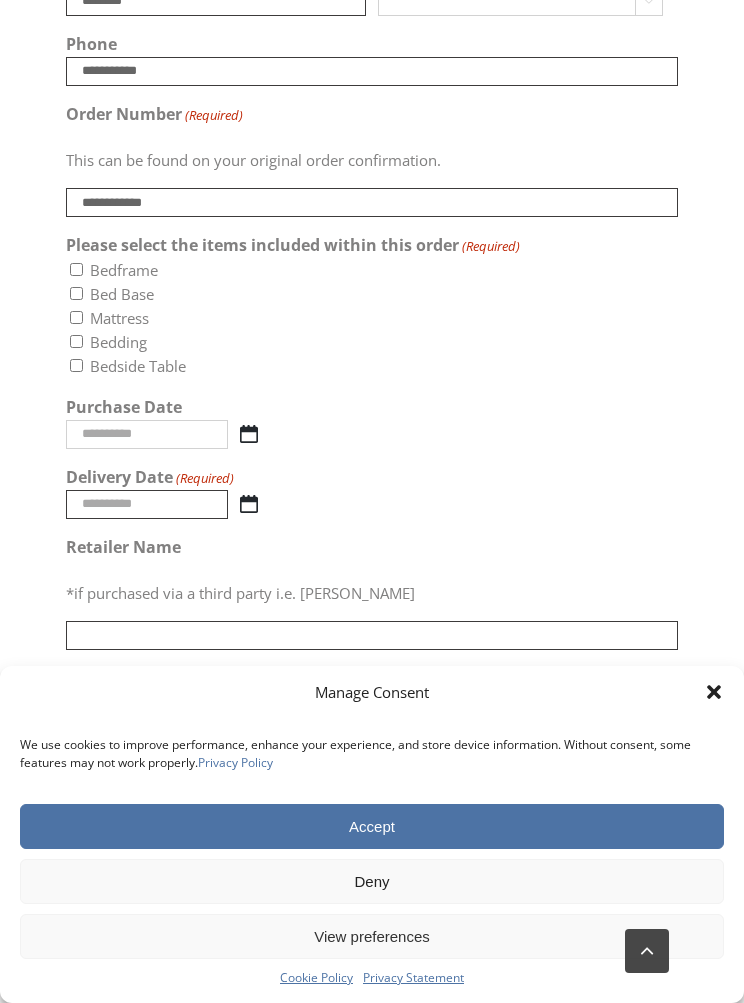 click on "Purchase Date" at bounding box center [147, 434] 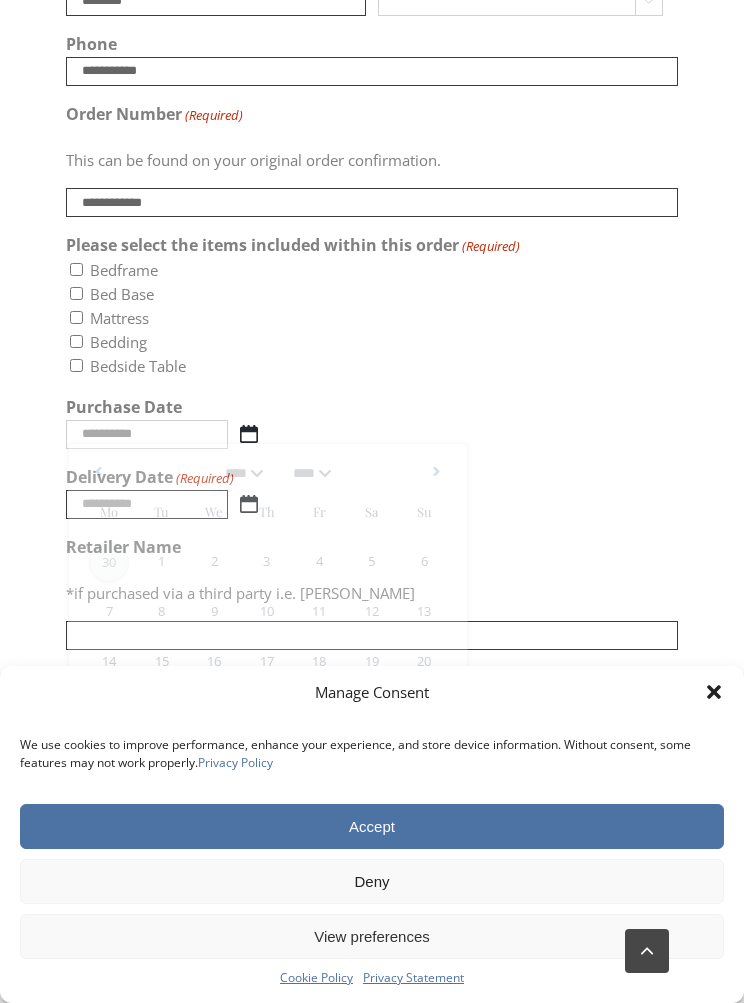 scroll, scrollTop: 1323, scrollLeft: 0, axis: vertical 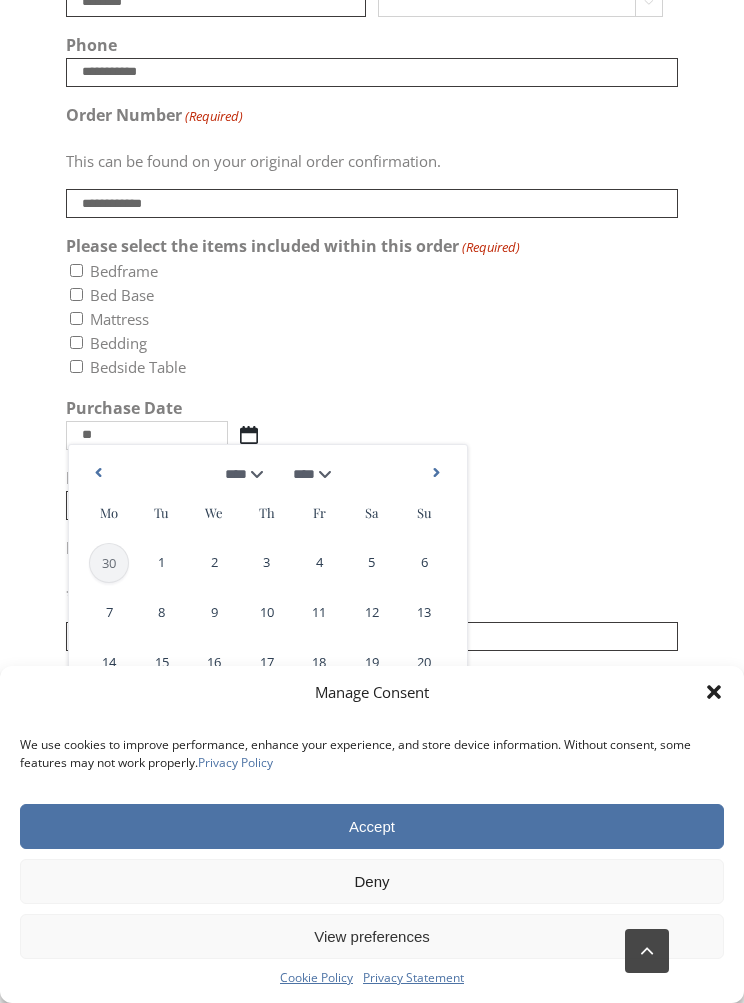 type on "*" 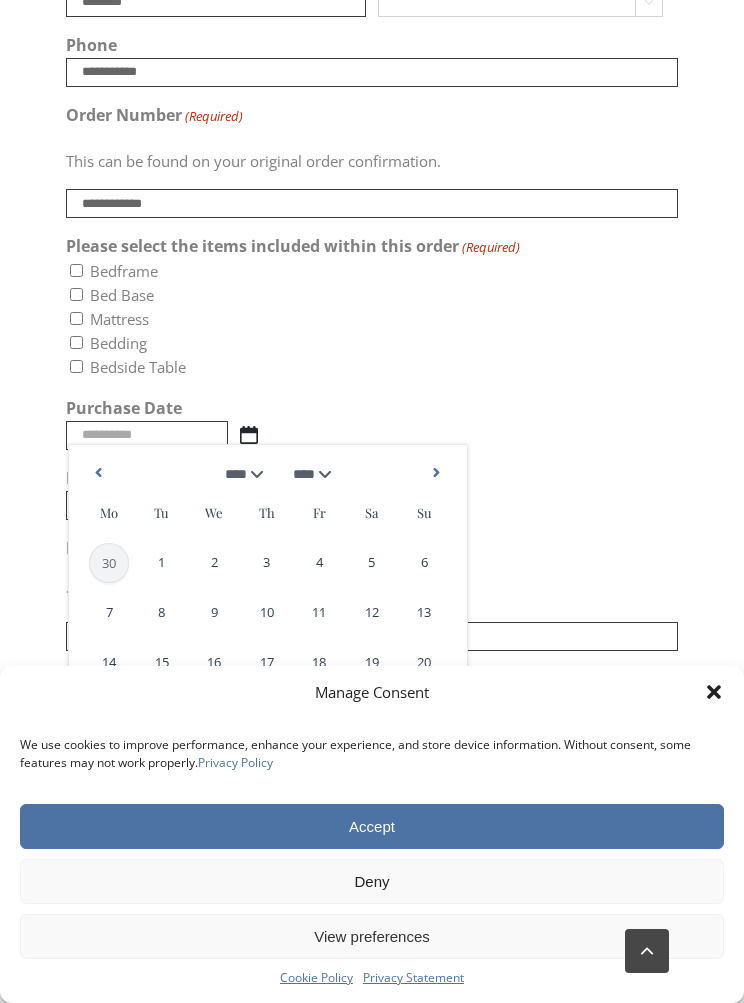 click on "******* ******** ***** ***** *** **** **** ****** ********* ******* ******** ********" at bounding box center [234, 474] 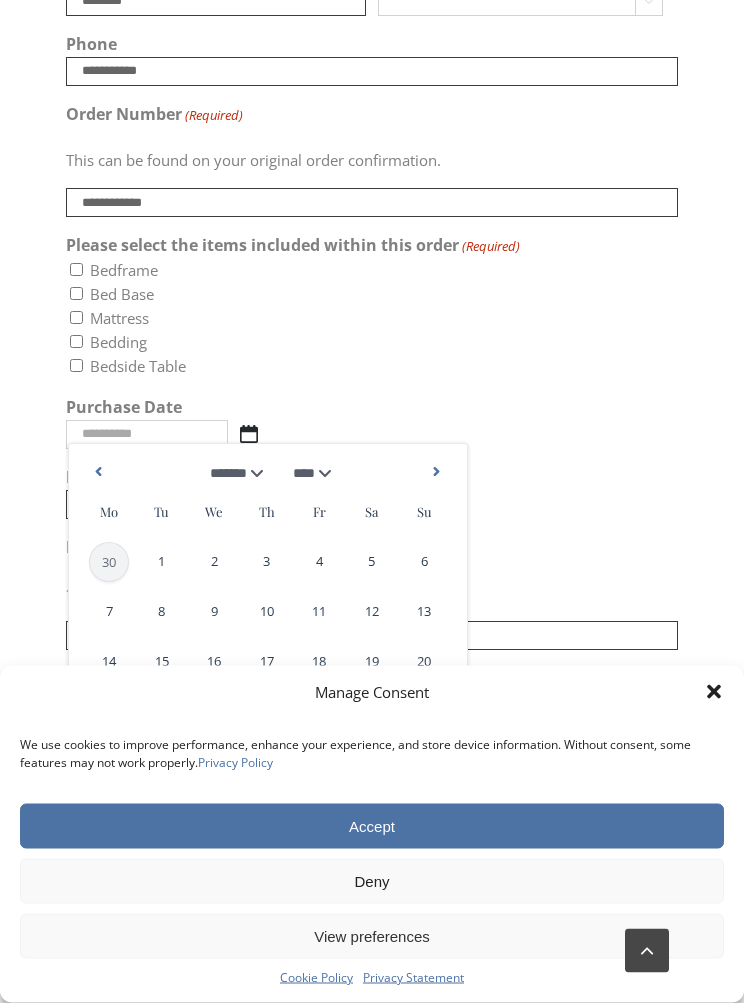 scroll, scrollTop: 1323, scrollLeft: 0, axis: vertical 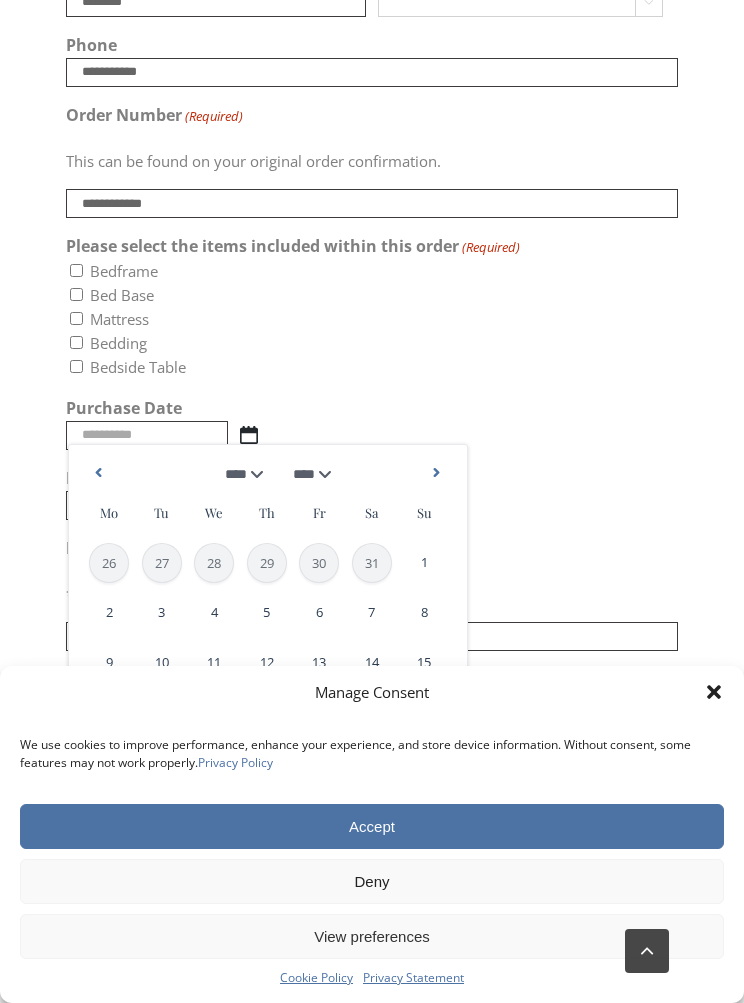 click on "1" at bounding box center [424, 563] 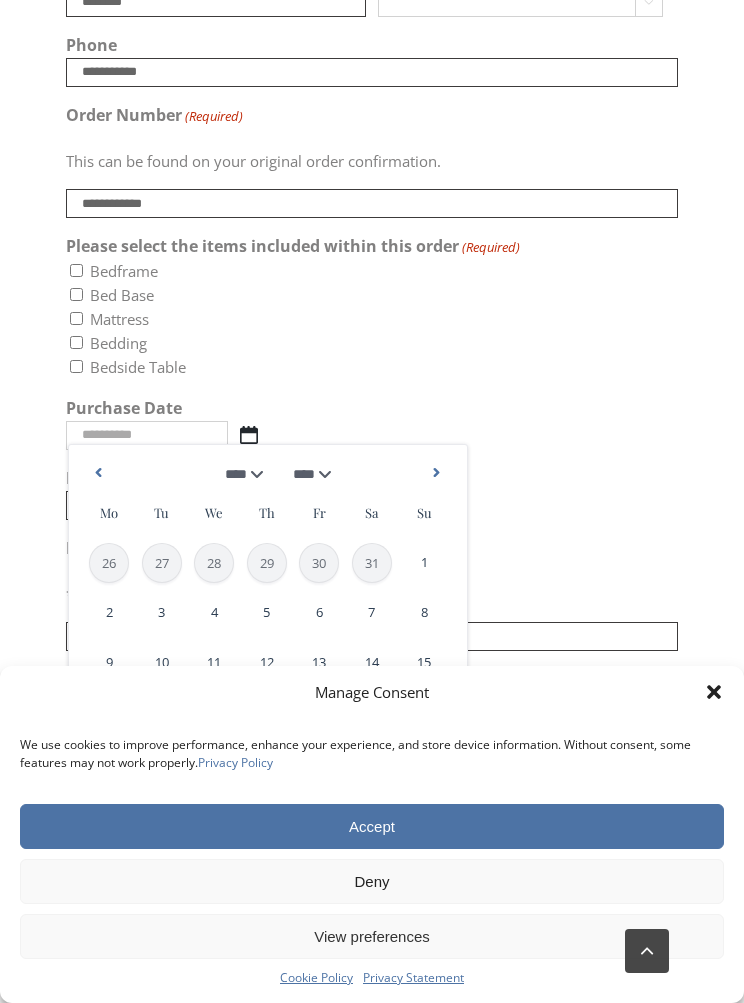 type on "**********" 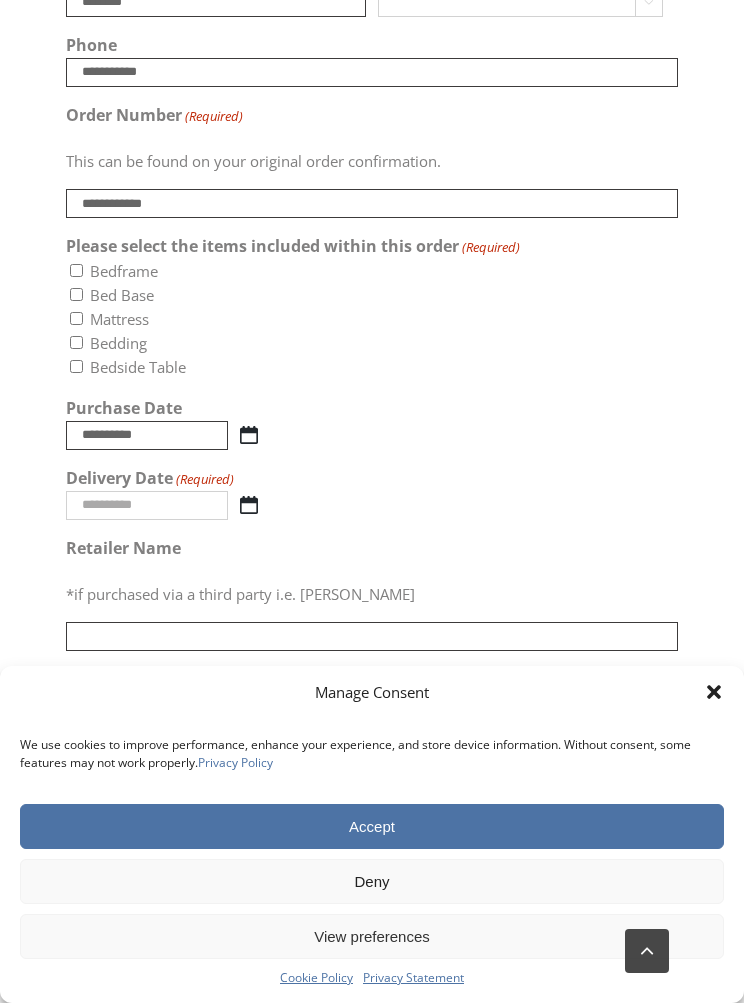 click on "Delivery Date (Required)" at bounding box center (147, 505) 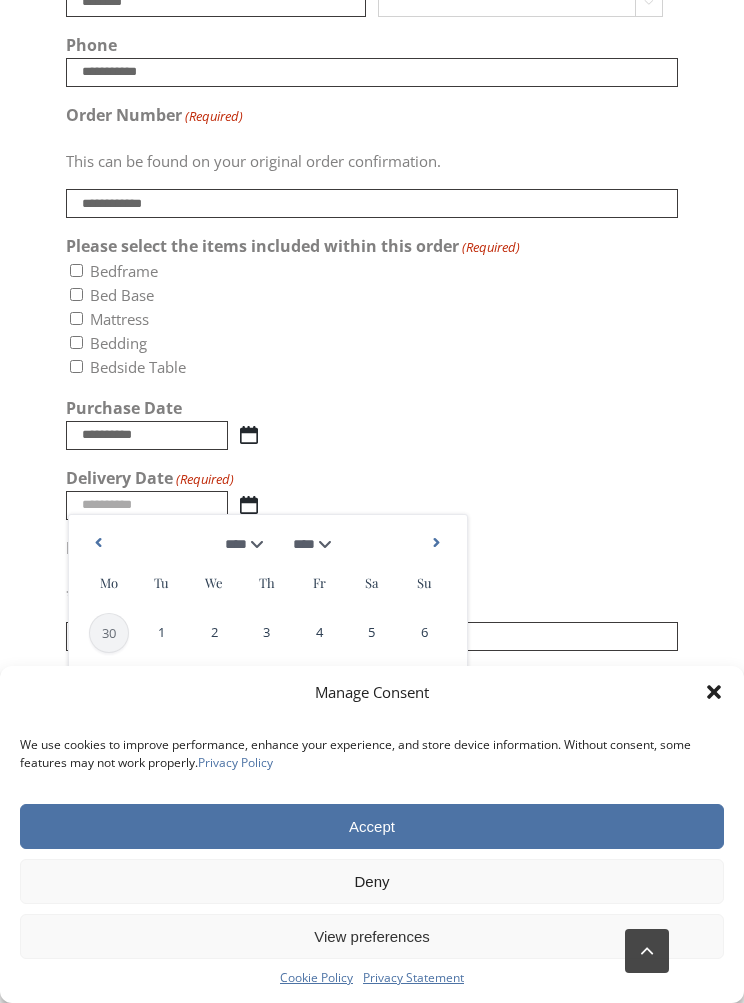 click on "16" at bounding box center (214, 733) 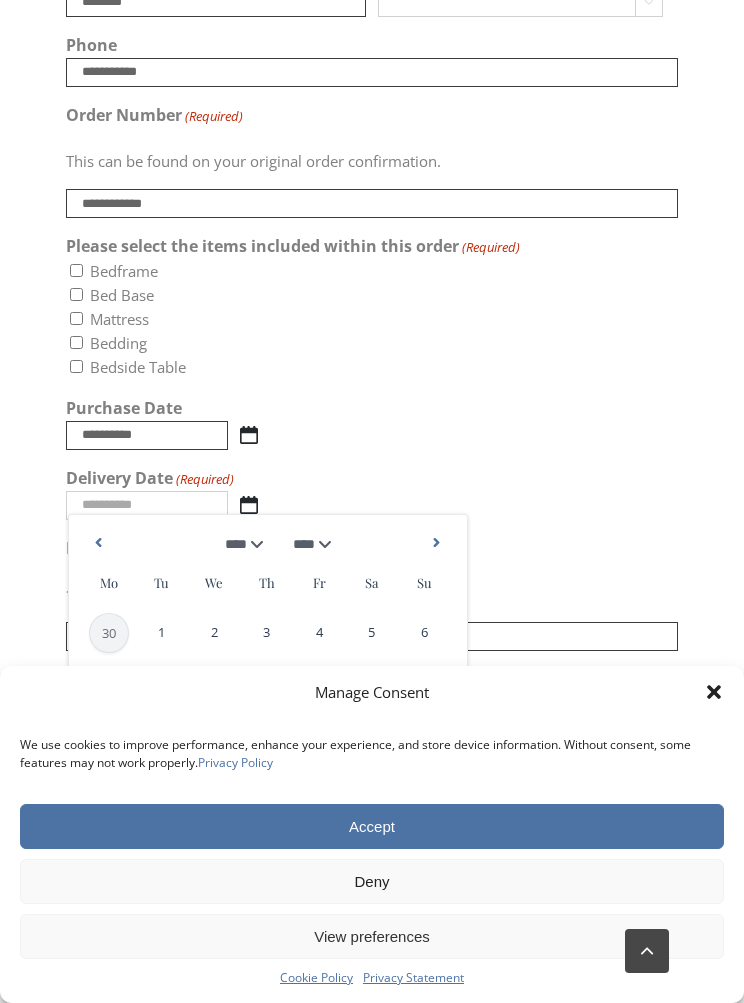 type on "**********" 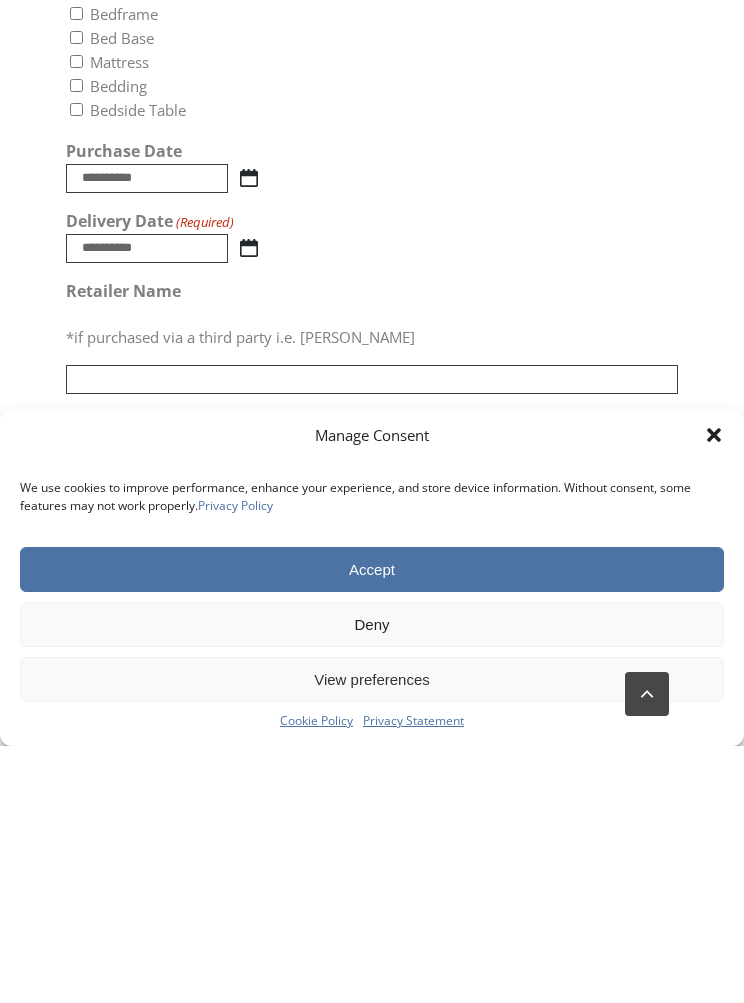 click on "I confirm that I have read and agree to the warranty terms and conditions." at bounding box center [76, 703] 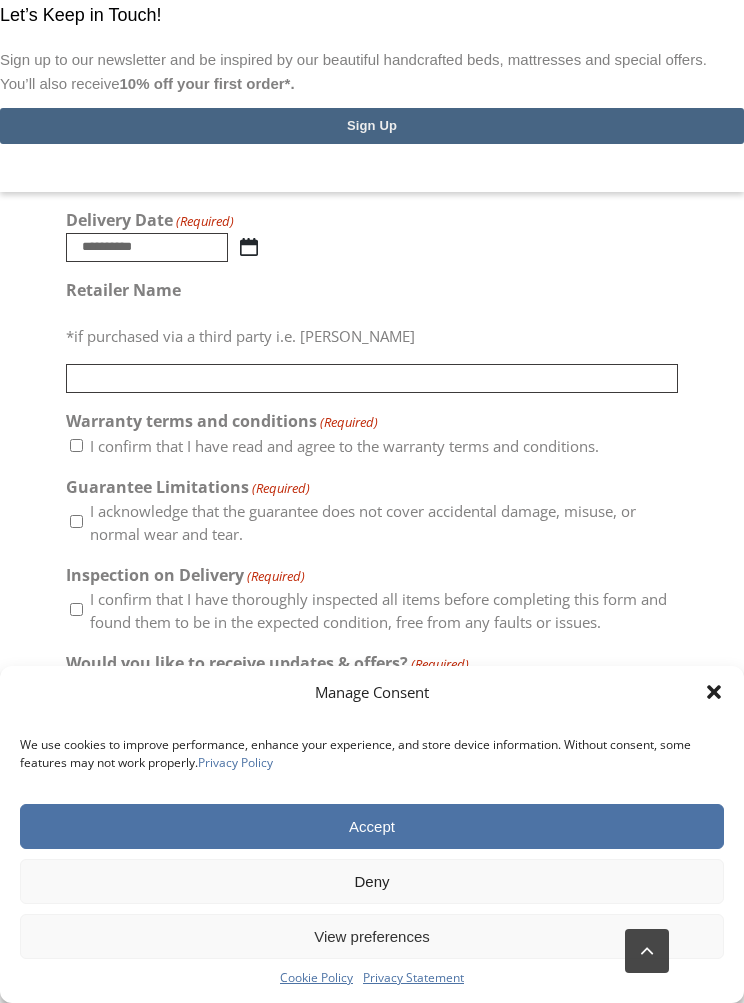 click on "I acknowledge that the guarantee does not cover accidental damage, misuse, or normal wear and tear." at bounding box center [76, 521] 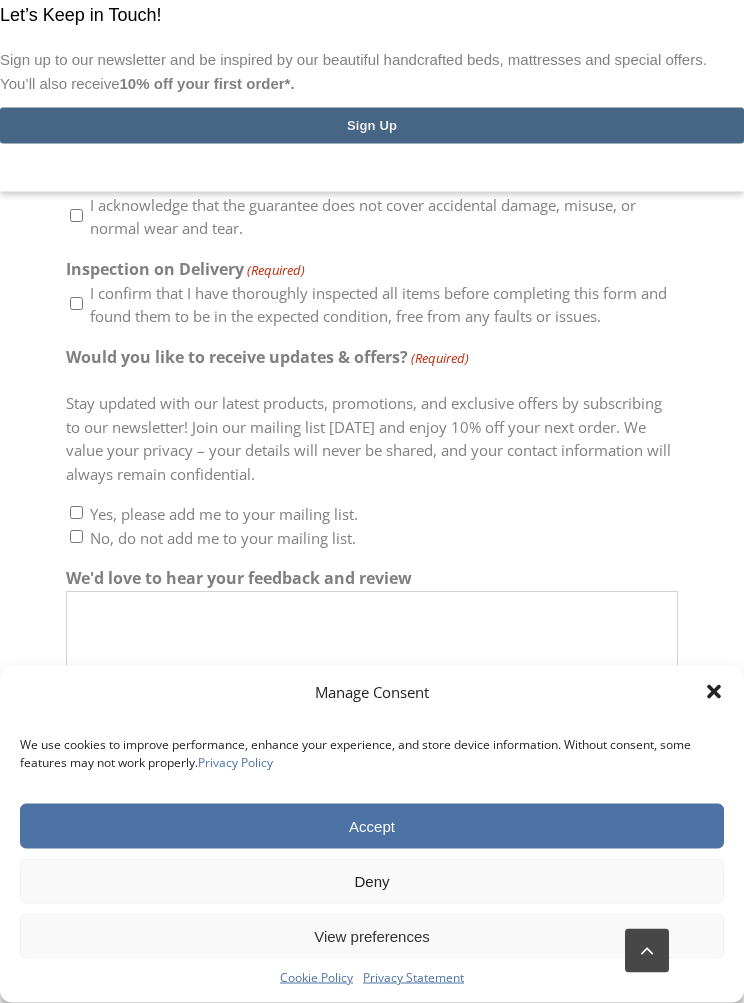 scroll, scrollTop: 1887, scrollLeft: 0, axis: vertical 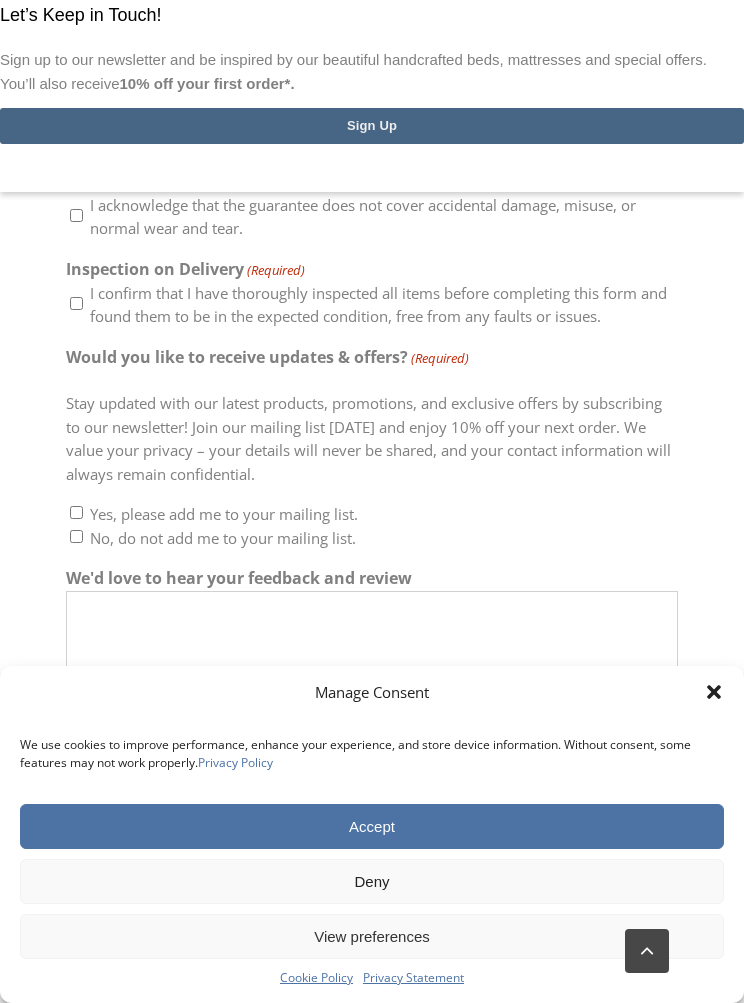 click on "Stay updated with our latest products, promotions, and exclusive offers by subscribing to our newsletter! Join our mailing list today and enjoy 10% off your next order. We value your privacy – your details will never be shared, and your contact information will always remain confidential." at bounding box center (372, 440) 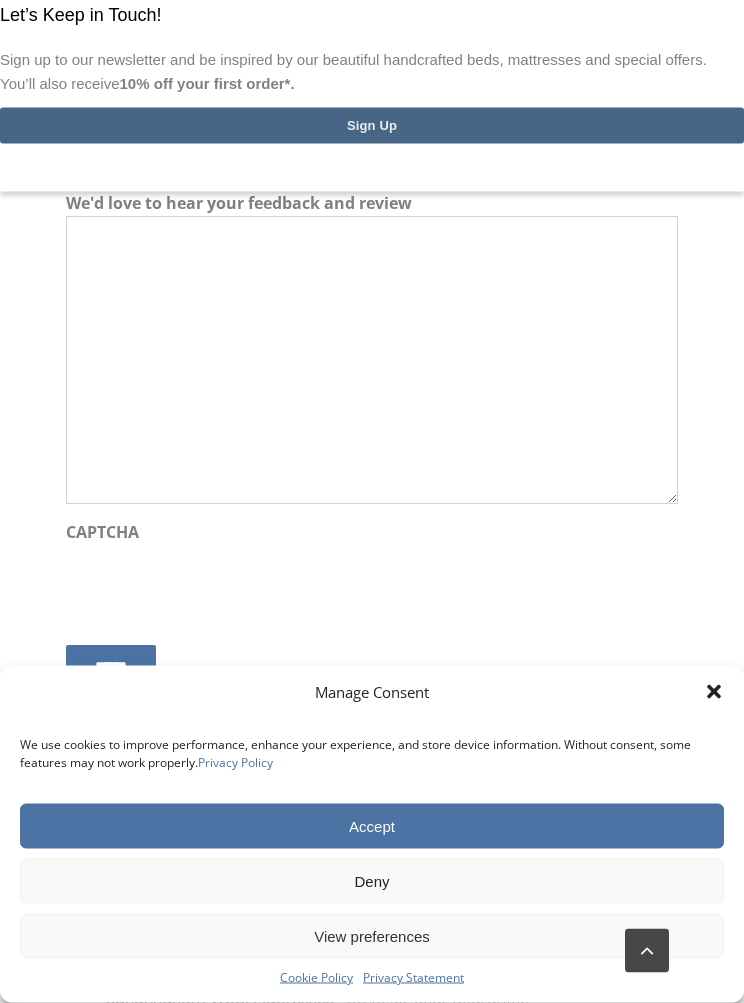 scroll, scrollTop: 2262, scrollLeft: 0, axis: vertical 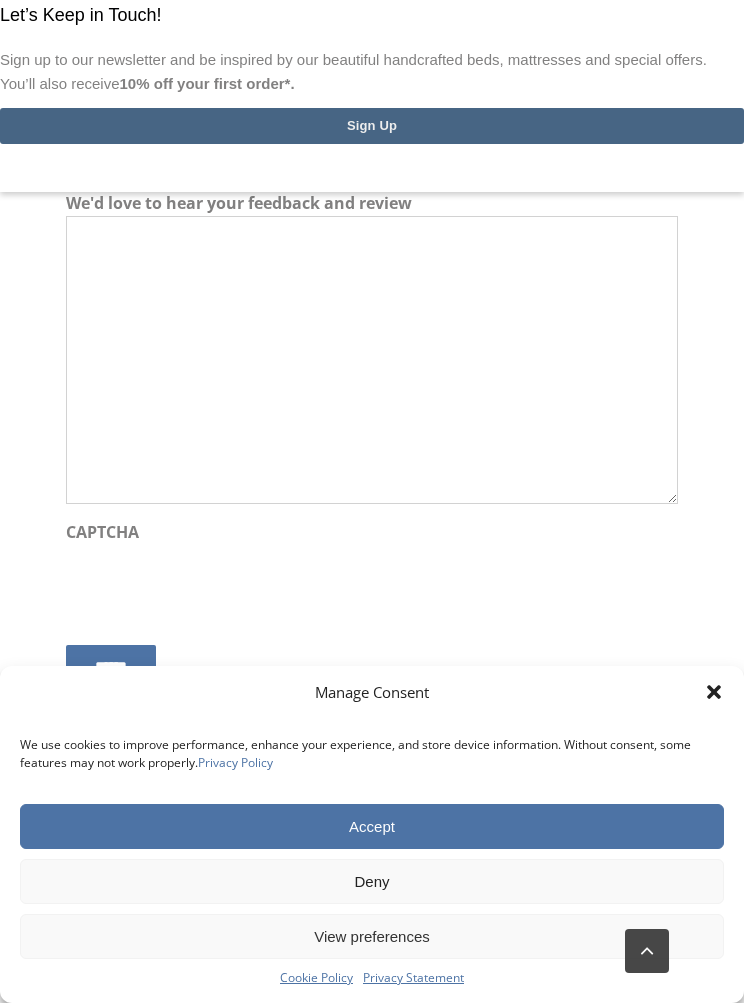 click on "We'd love to hear your feedback and review" at bounding box center (372, 360) 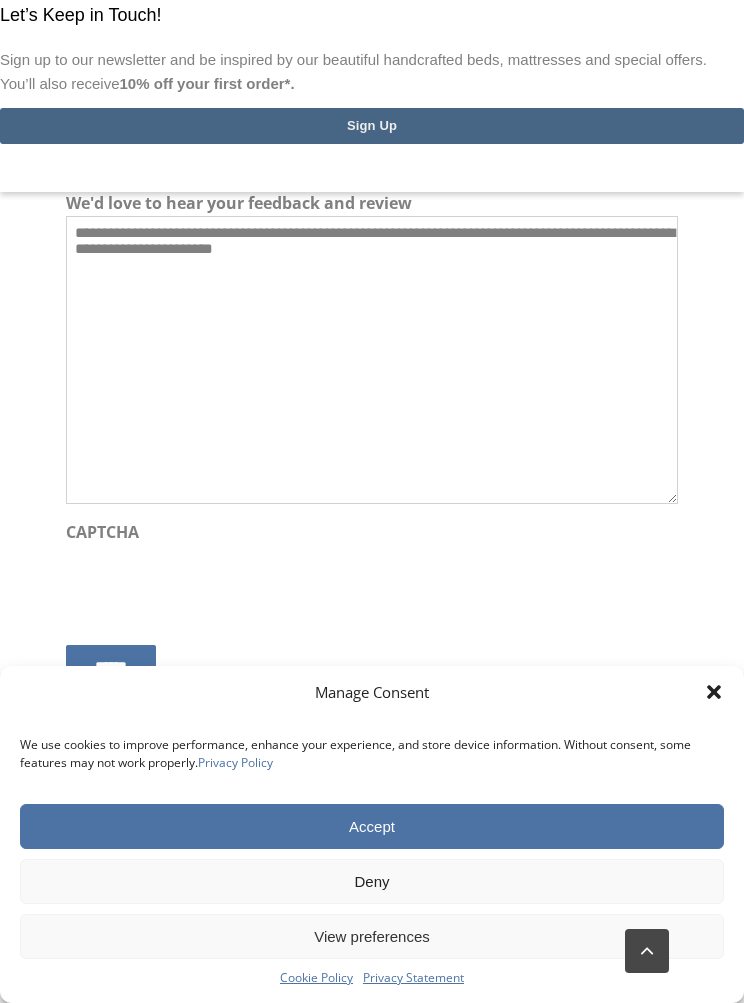 type on "**********" 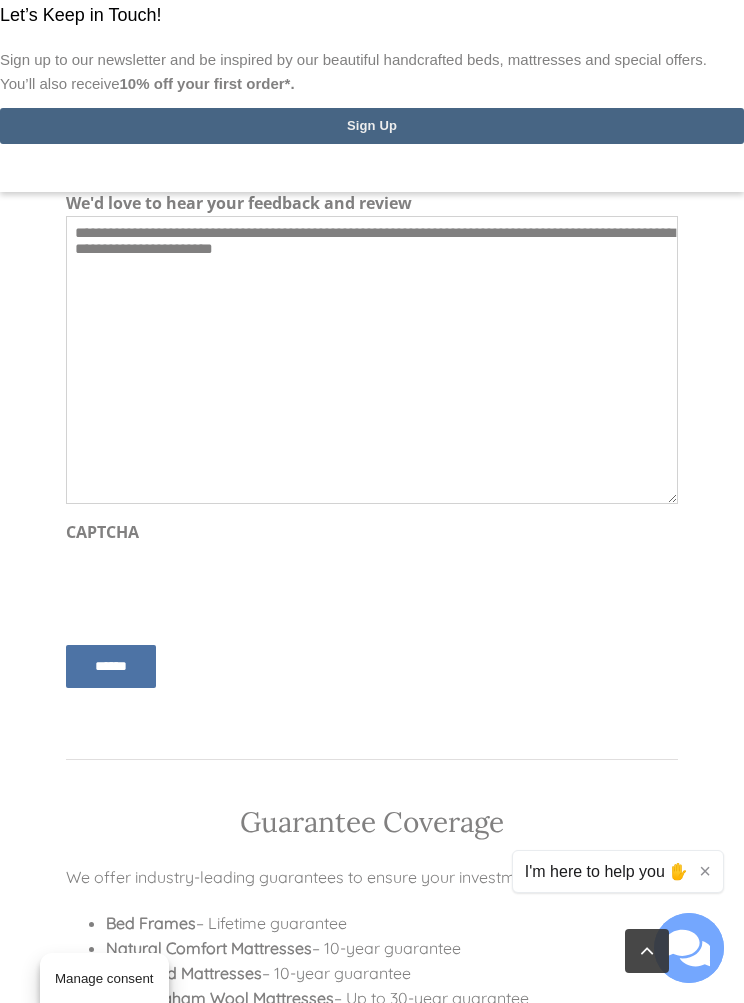 click on "******" at bounding box center (111, 666) 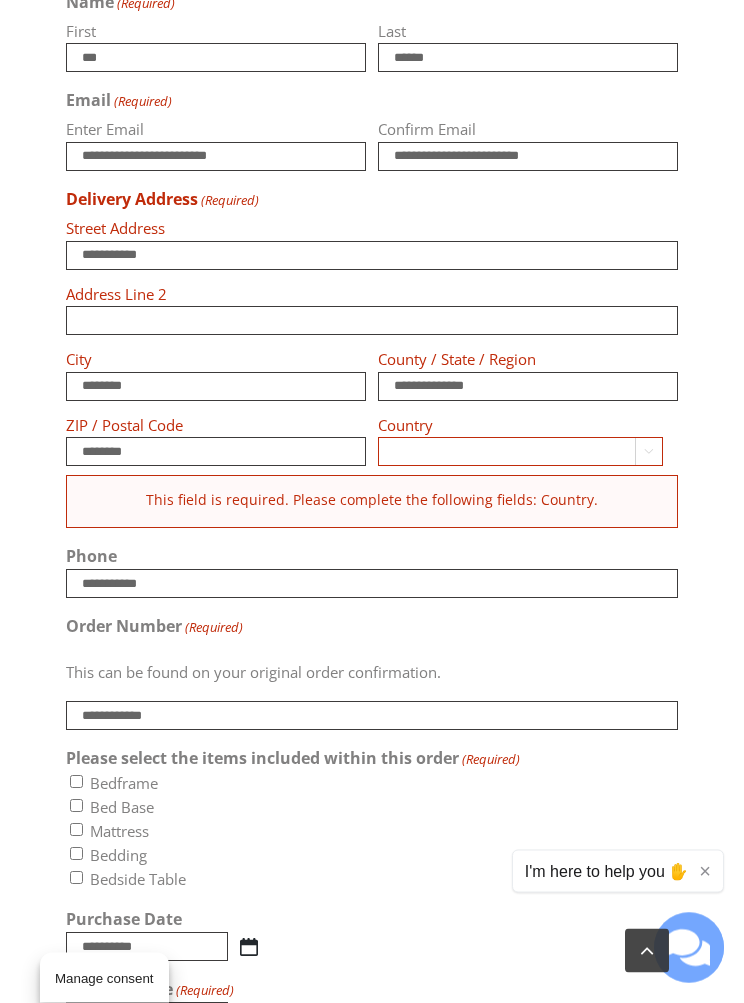 scroll, scrollTop: 1004, scrollLeft: 0, axis: vertical 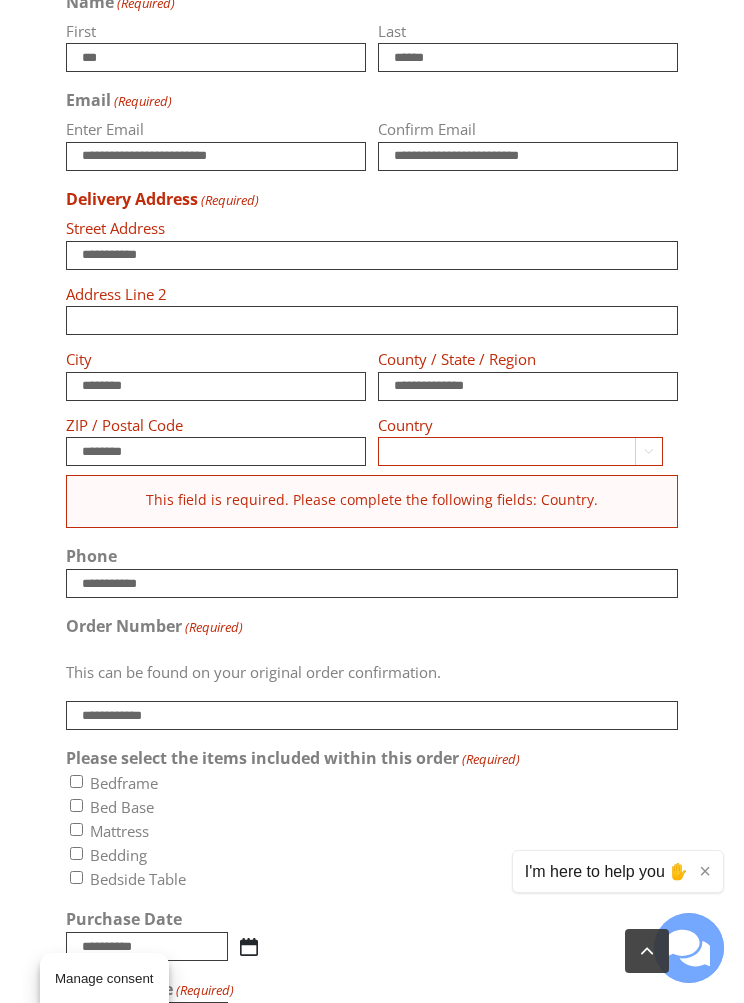 click on "**********" at bounding box center (520, 451) 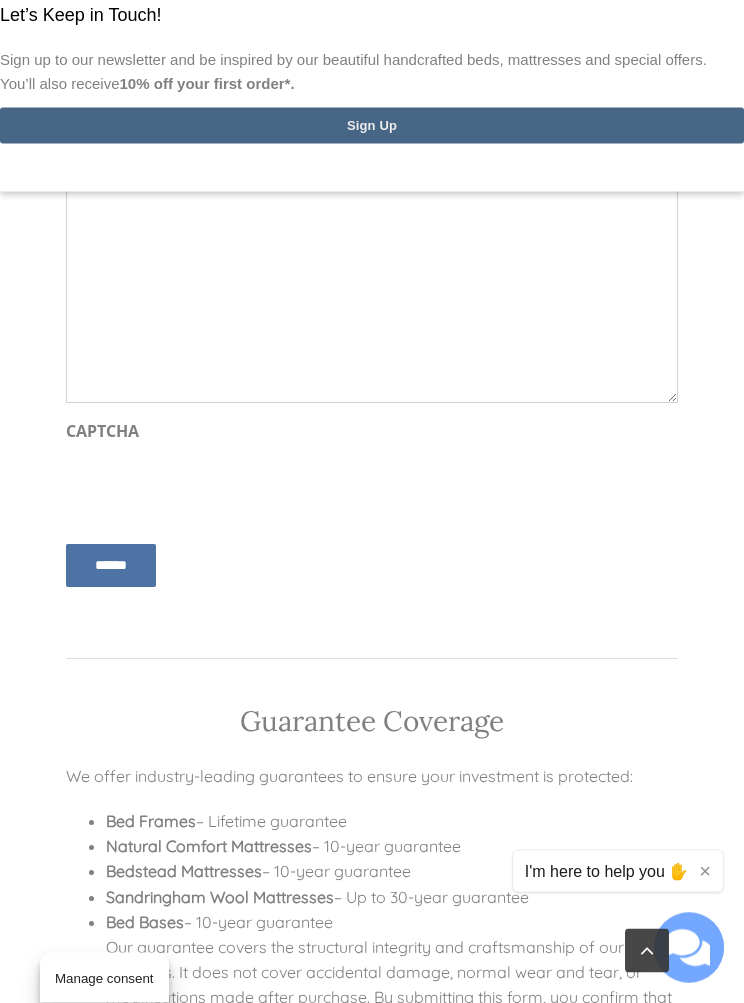 scroll, scrollTop: 2557, scrollLeft: 0, axis: vertical 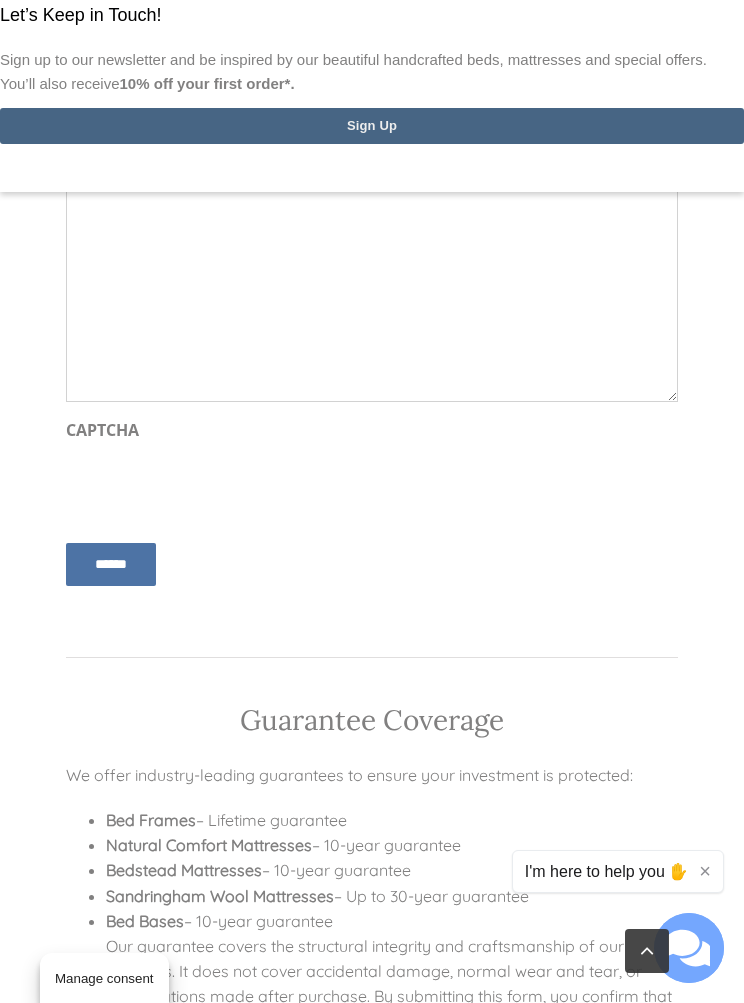click on "******" at bounding box center [111, 564] 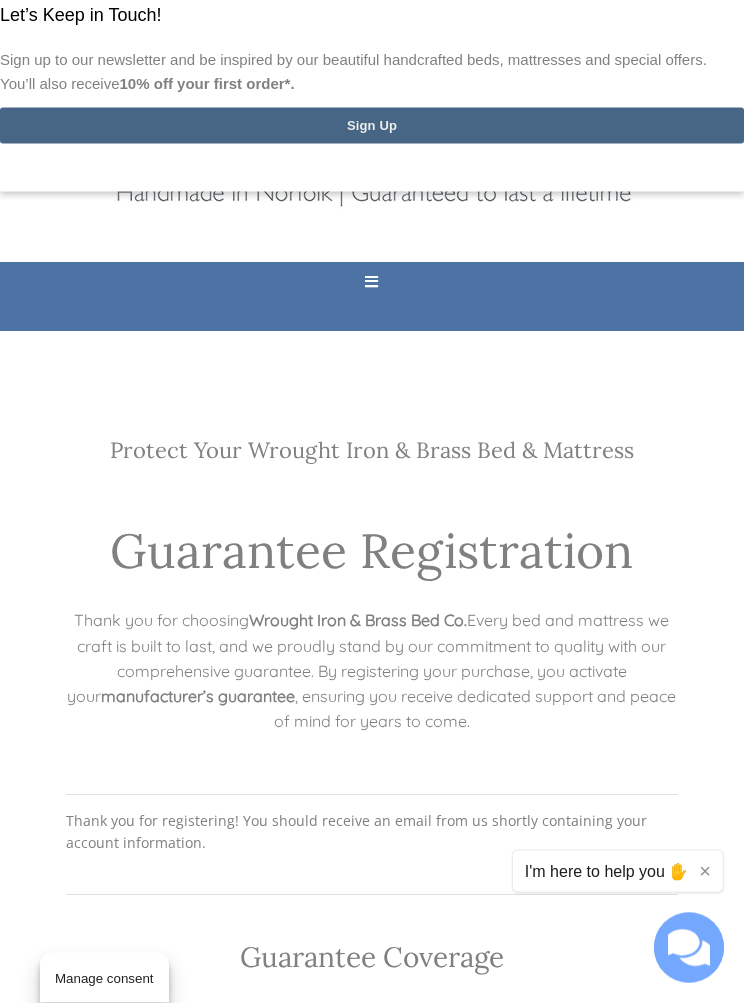 scroll, scrollTop: 0, scrollLeft: 0, axis: both 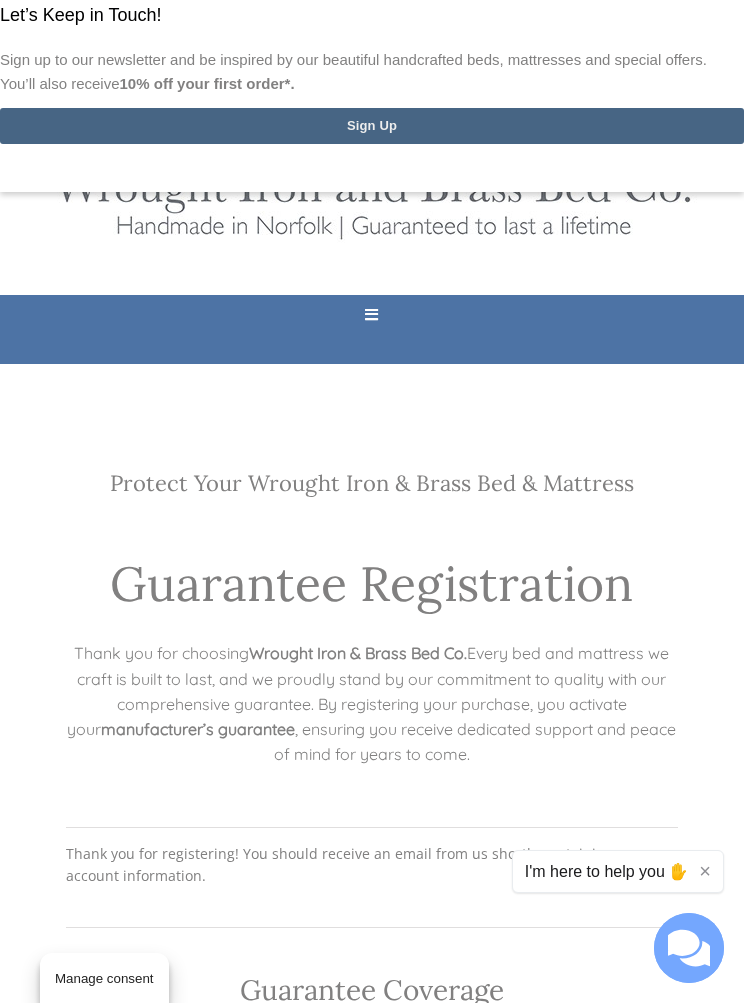 click at bounding box center (372, 0) 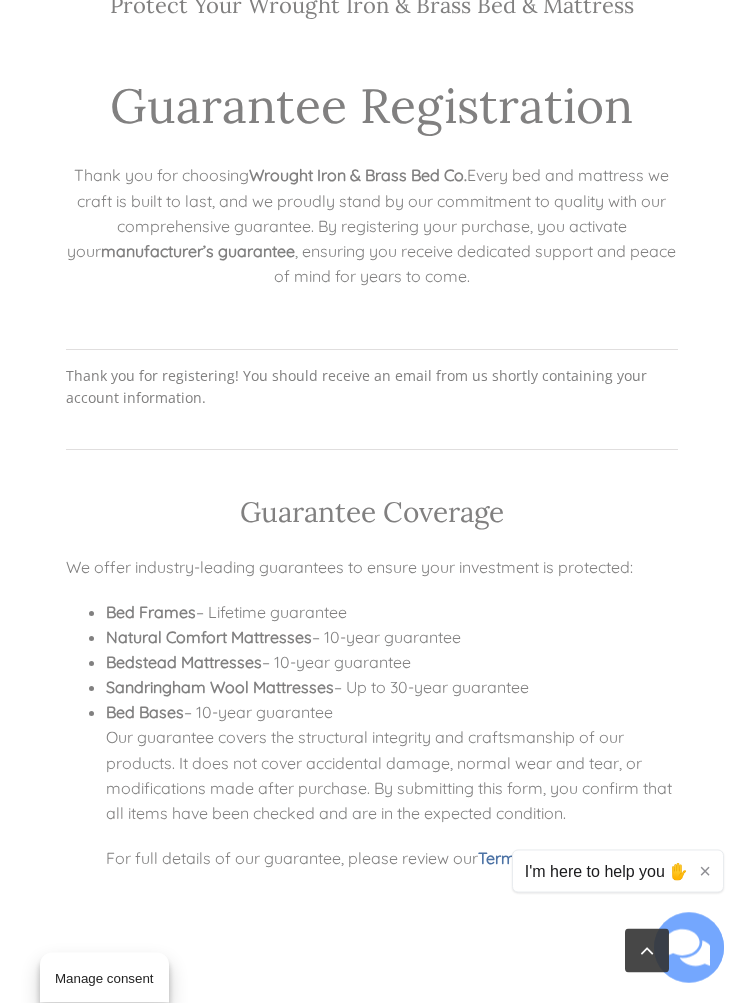 scroll, scrollTop: 478, scrollLeft: 0, axis: vertical 